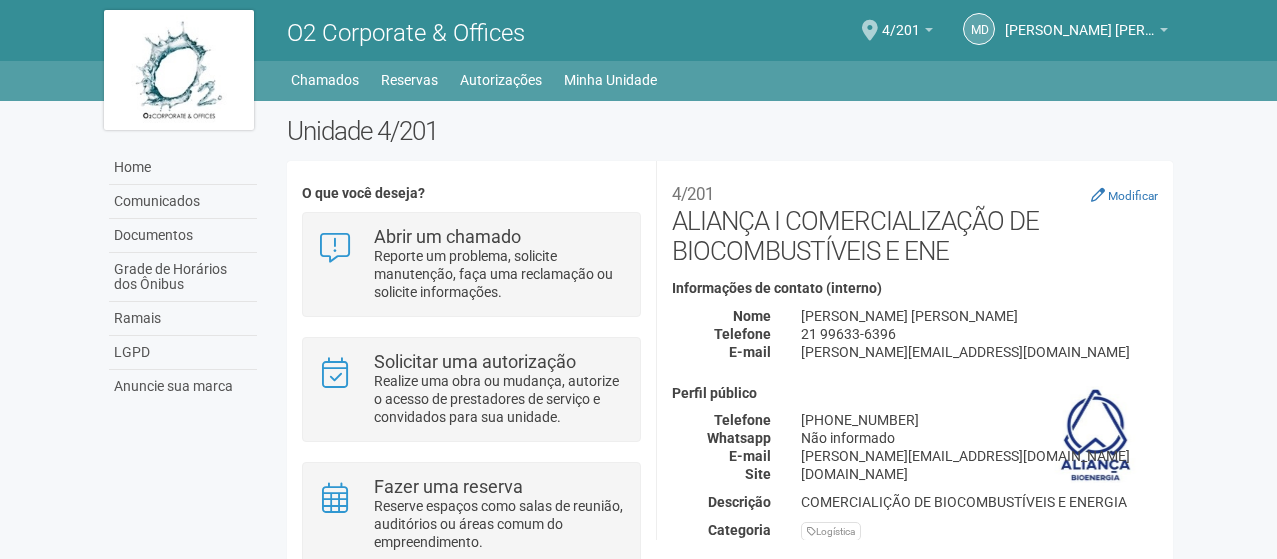 scroll, scrollTop: 0, scrollLeft: 0, axis: both 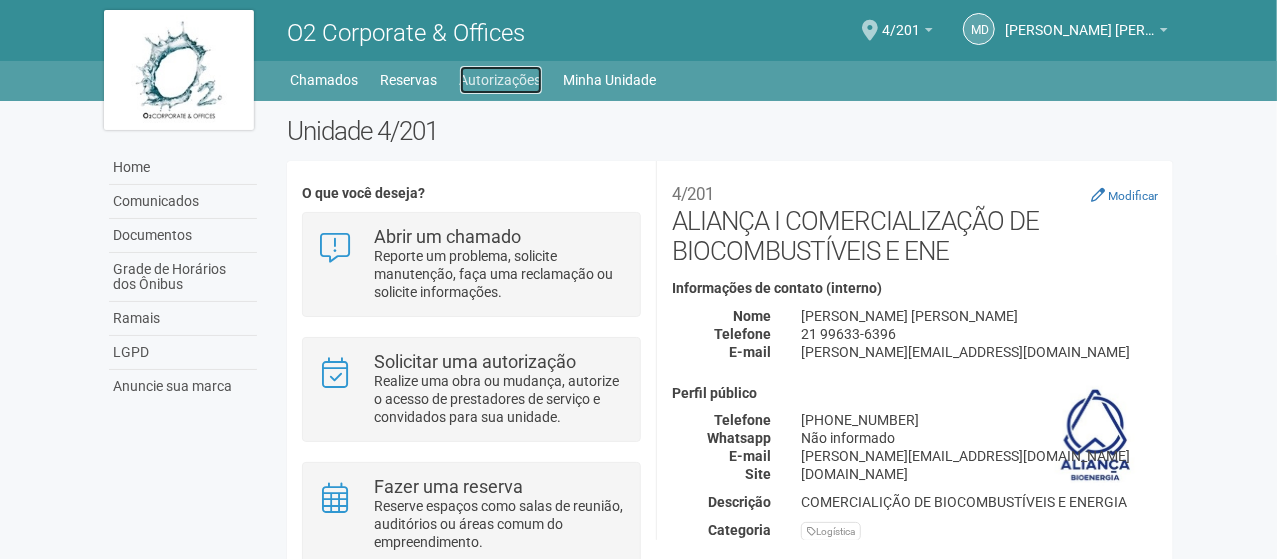 click on "Autorizações" at bounding box center (501, 80) 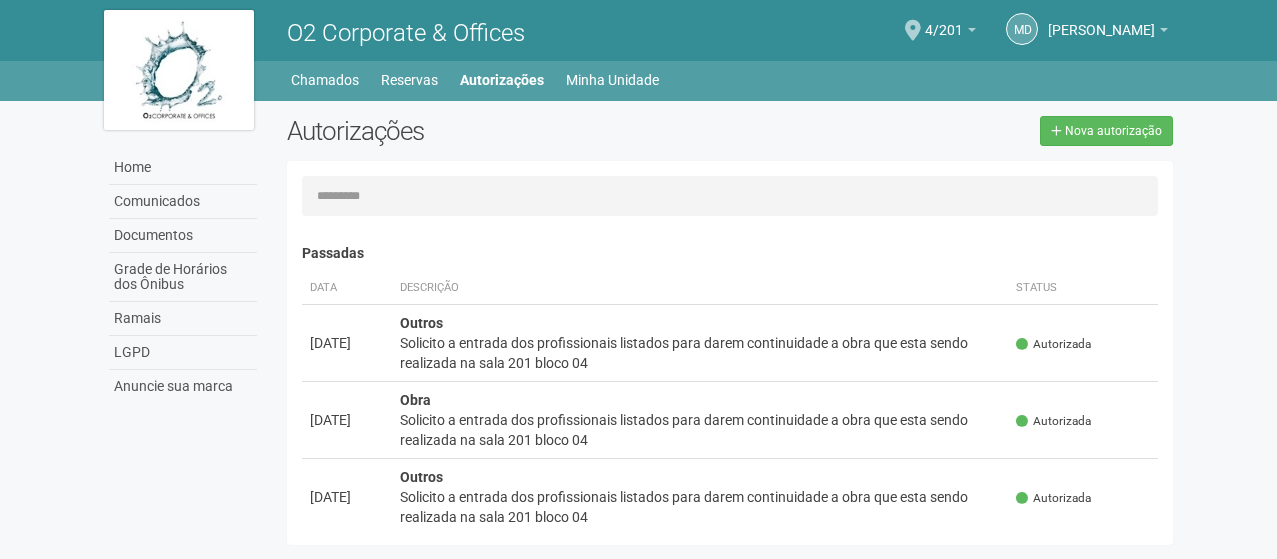 scroll, scrollTop: 0, scrollLeft: 0, axis: both 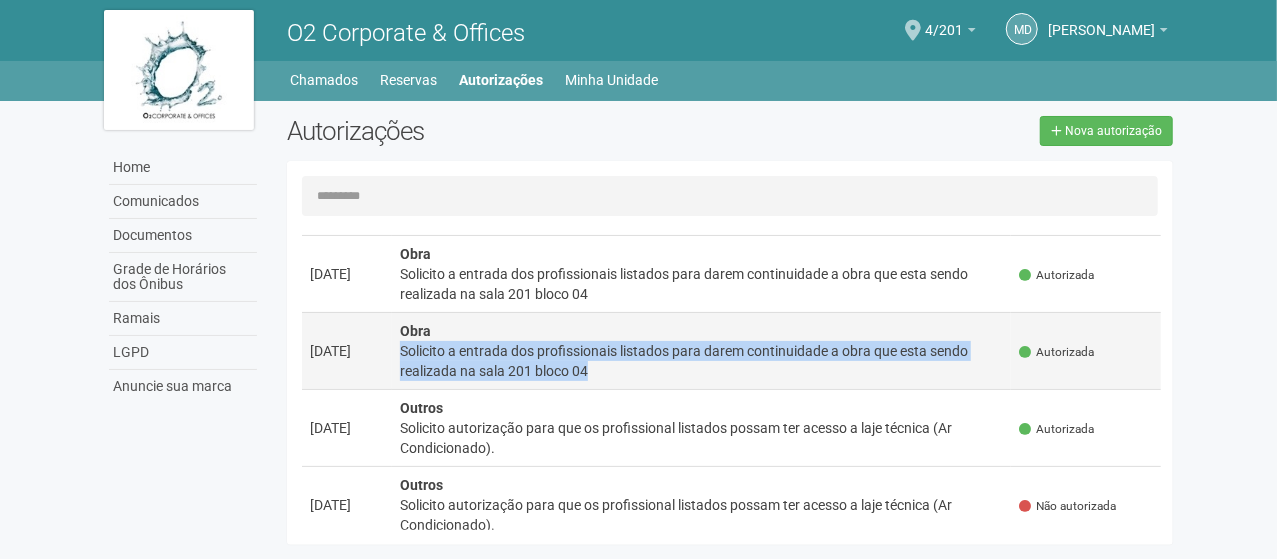 drag, startPoint x: 601, startPoint y: 368, endPoint x: 392, endPoint y: 351, distance: 209.69025 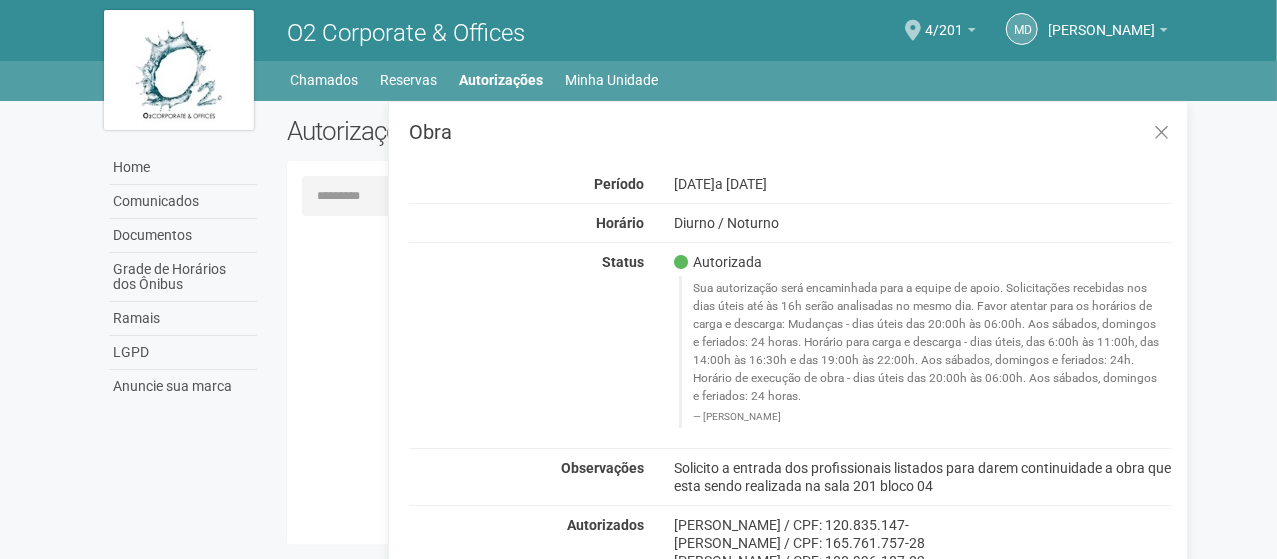scroll, scrollTop: 0, scrollLeft: 0, axis: both 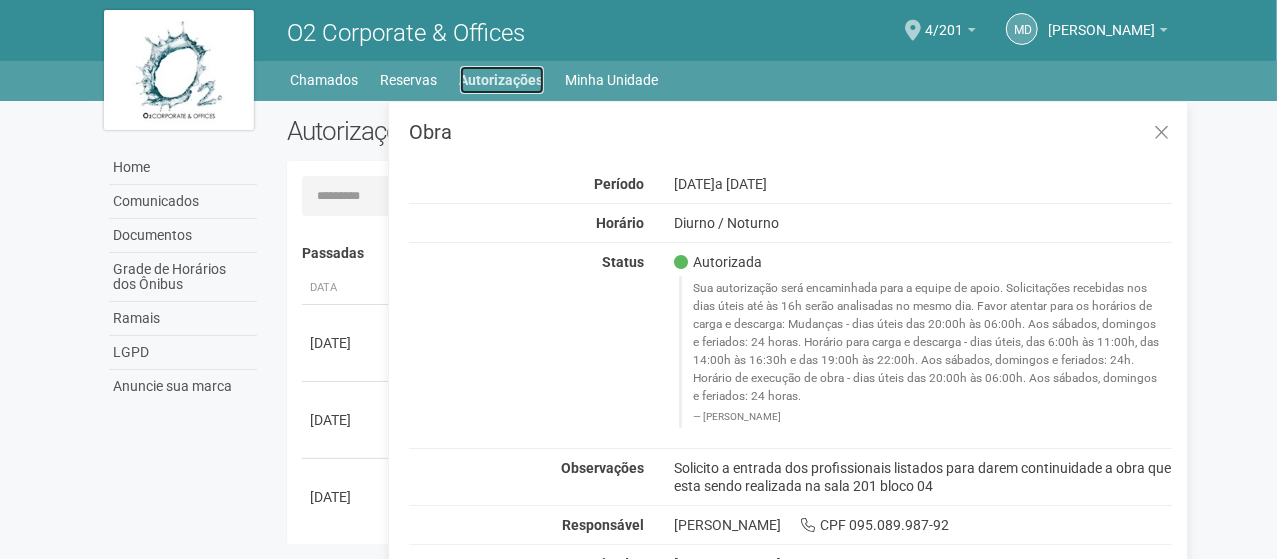 click on "Autorizações" at bounding box center (502, 80) 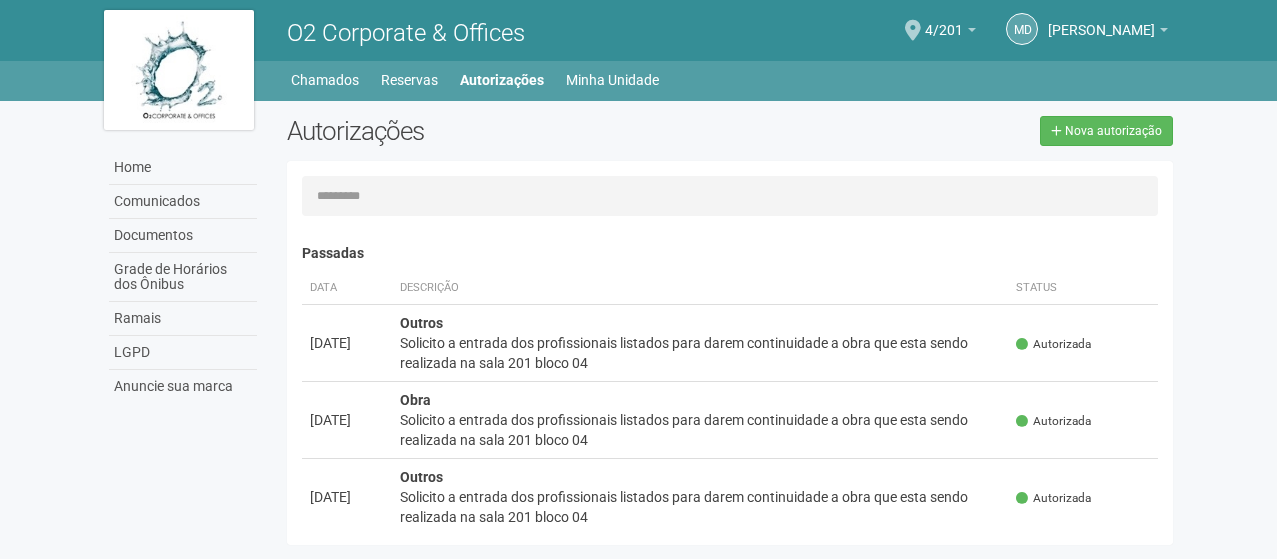 scroll, scrollTop: 0, scrollLeft: 0, axis: both 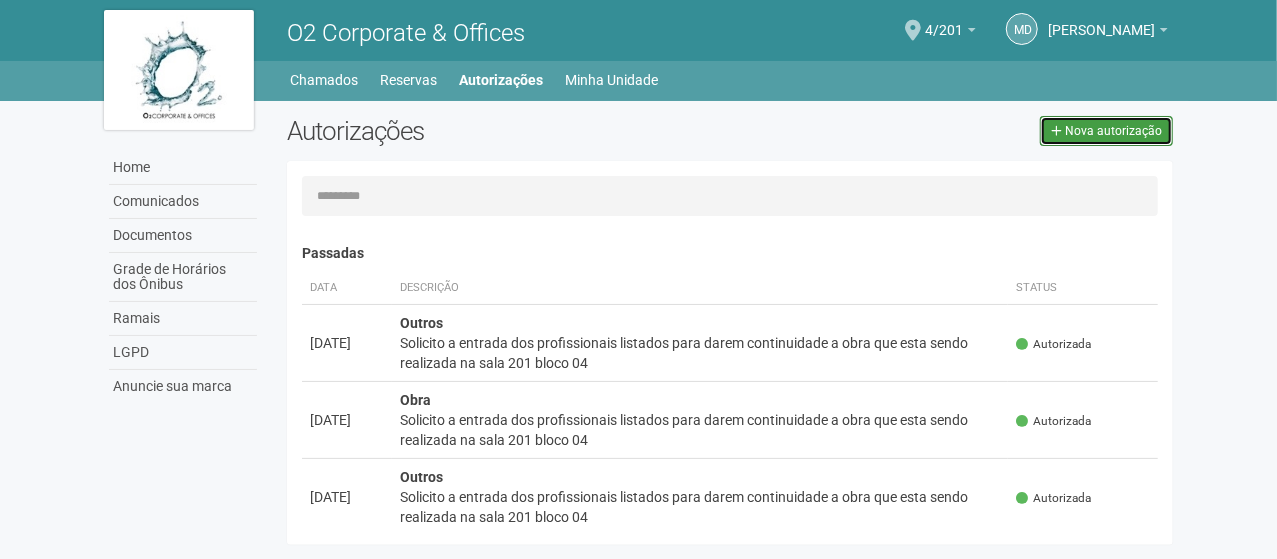 click on "Nova autorização" at bounding box center (1113, 131) 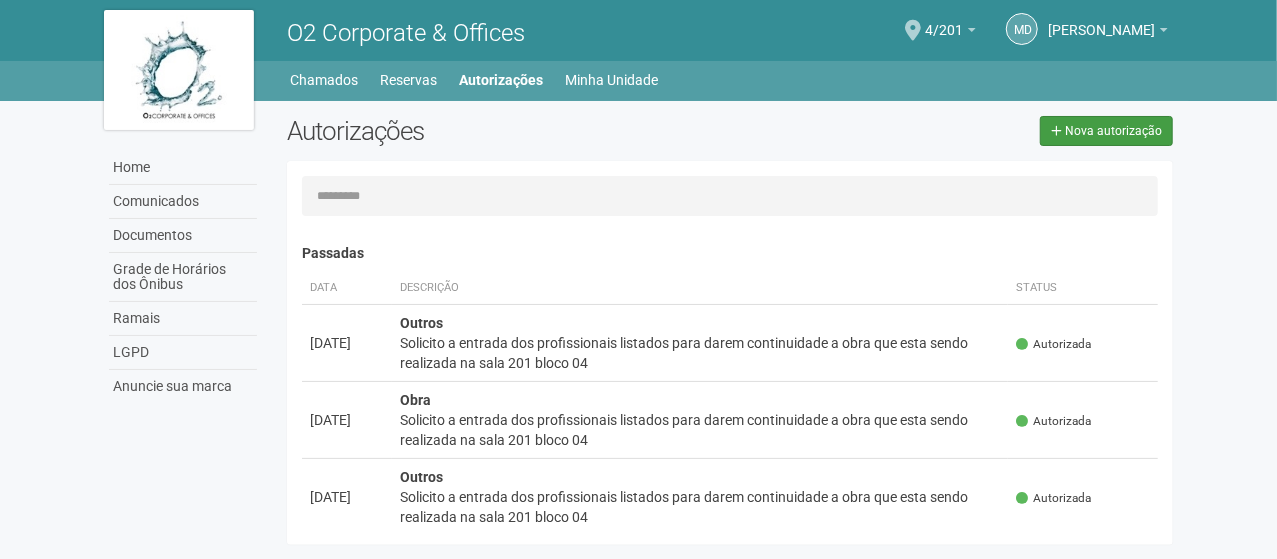 select on "**" 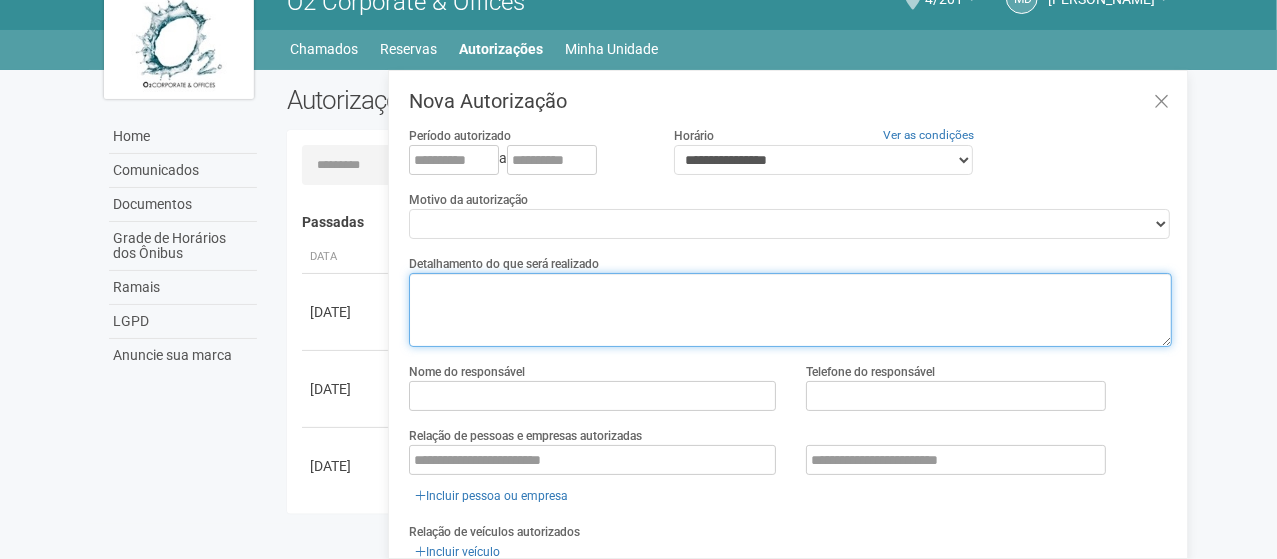 click at bounding box center (790, 310) 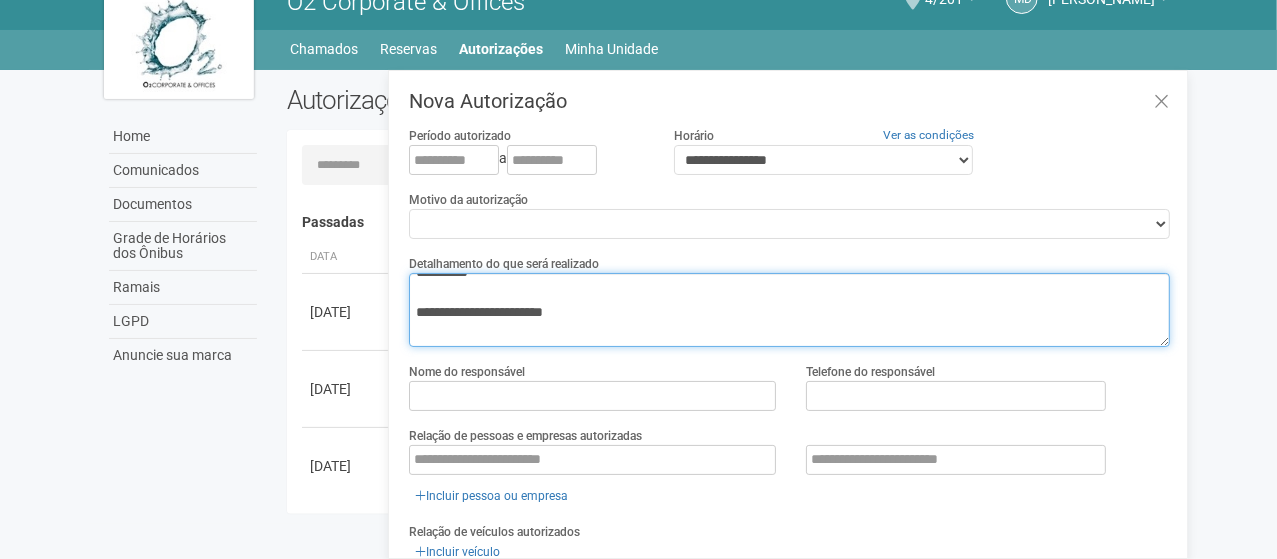 scroll, scrollTop: 0, scrollLeft: 0, axis: both 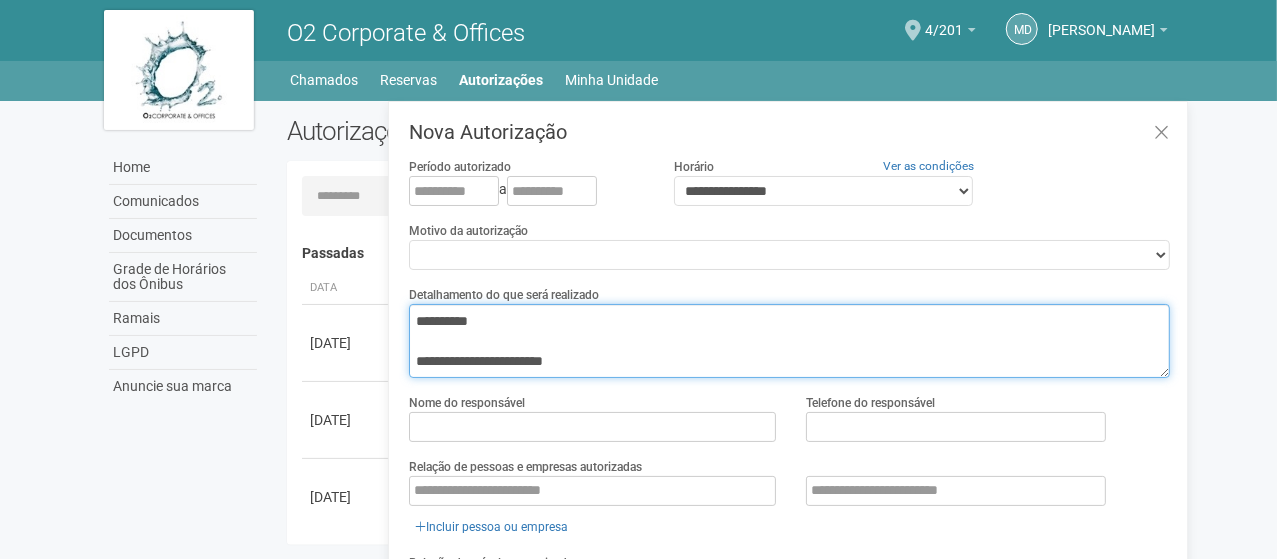 drag, startPoint x: 533, startPoint y: 347, endPoint x: 400, endPoint y: 313, distance: 137.2771 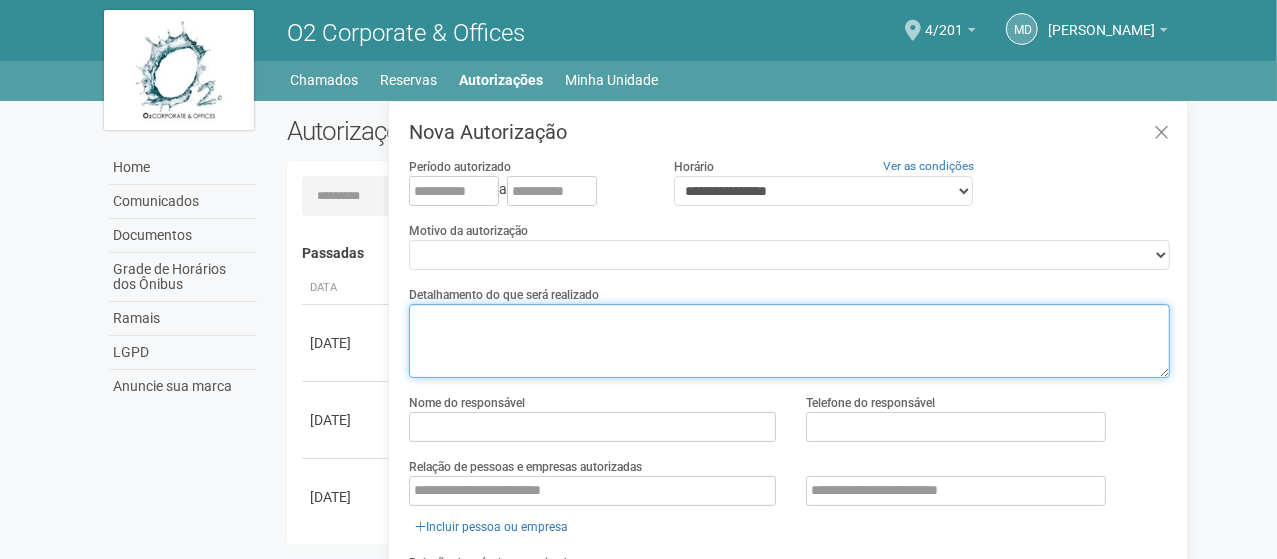 click at bounding box center (789, 340) 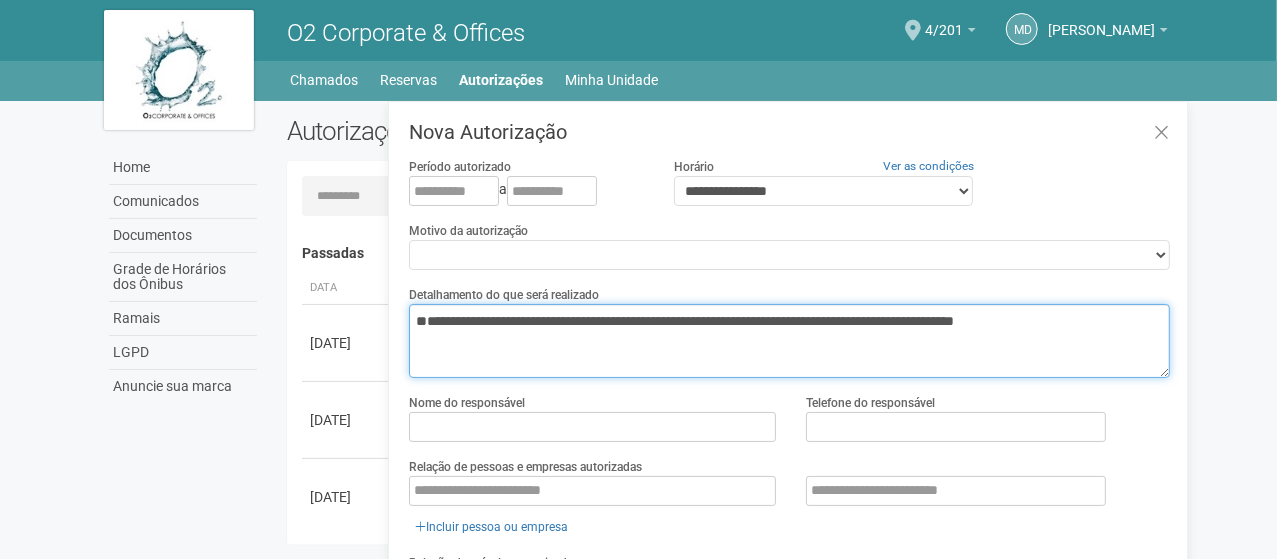 click on "**********" at bounding box center [789, 340] 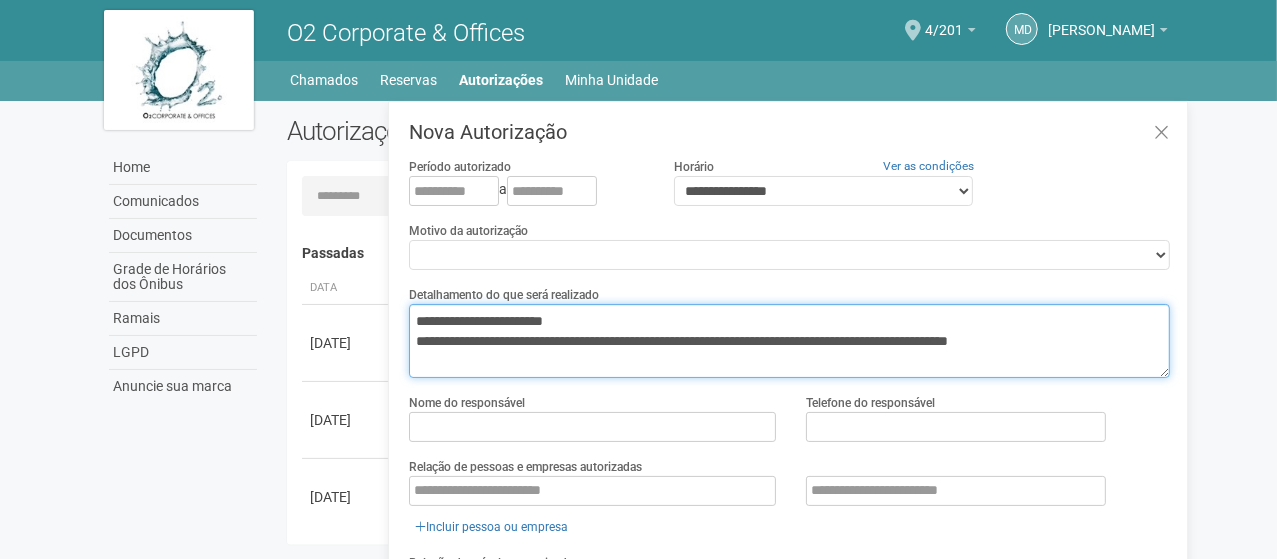 click on "**********" at bounding box center [789, 340] 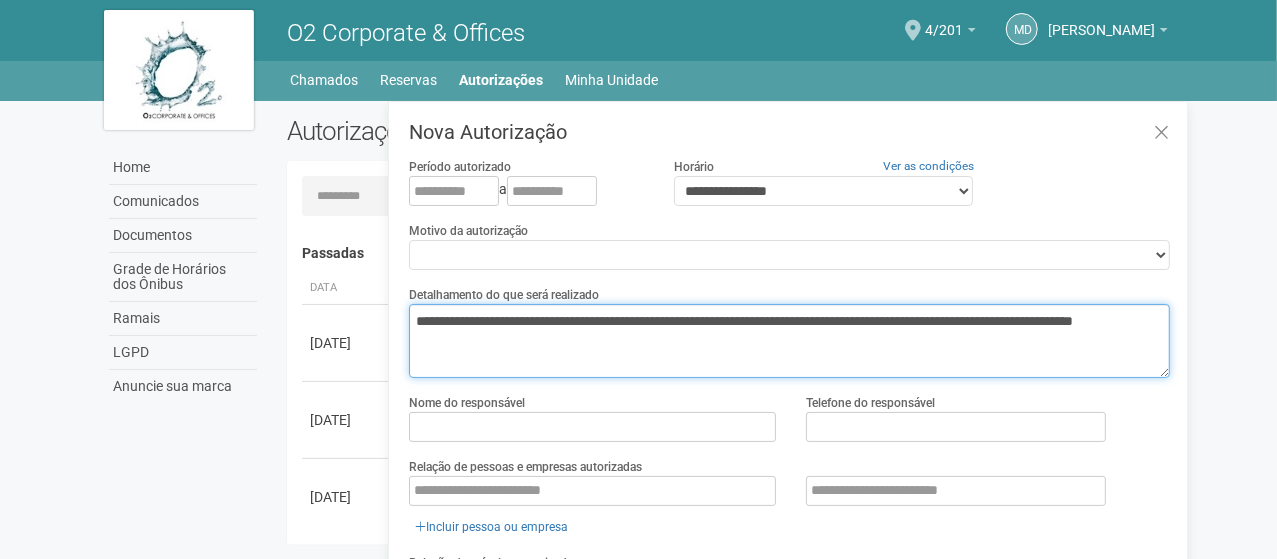 drag, startPoint x: 547, startPoint y: 341, endPoint x: 414, endPoint y: 341, distance: 133 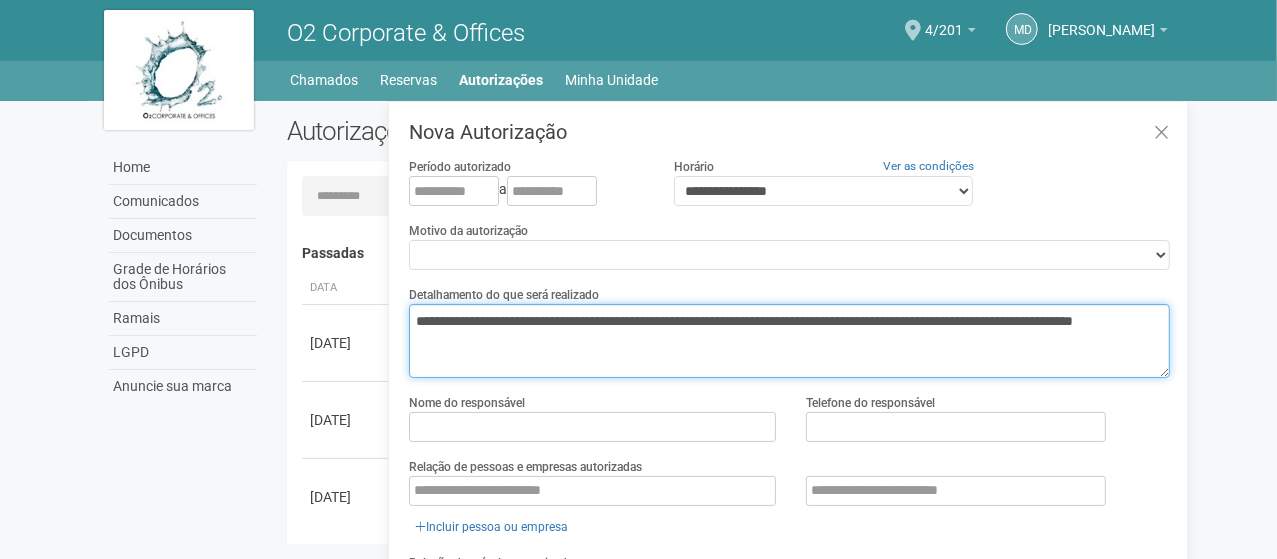 click on "**********" at bounding box center (789, 340) 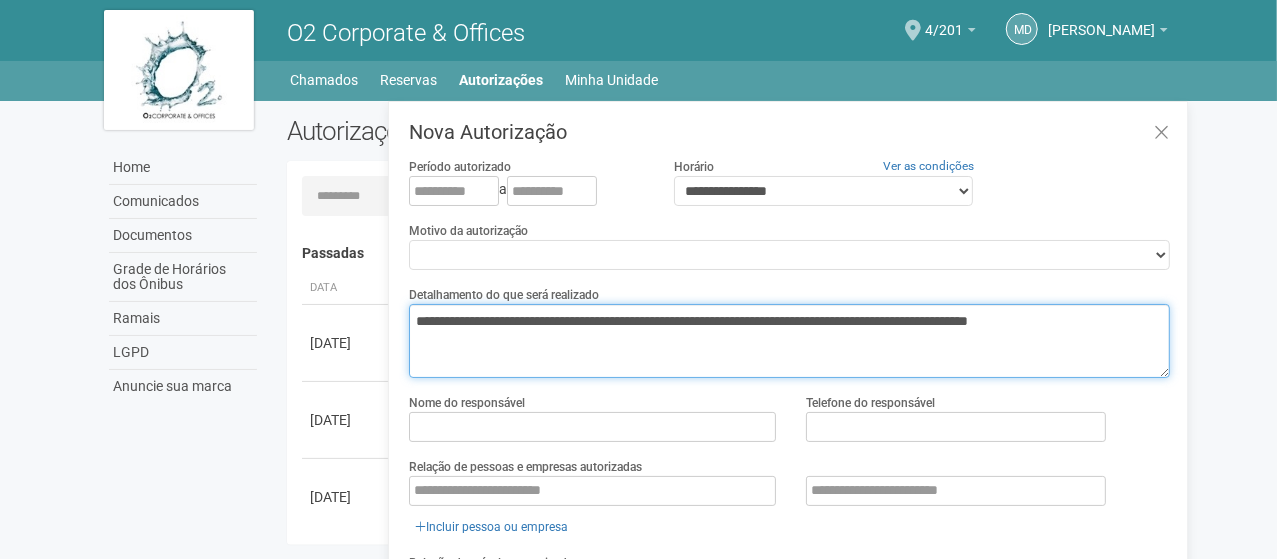 type on "**********" 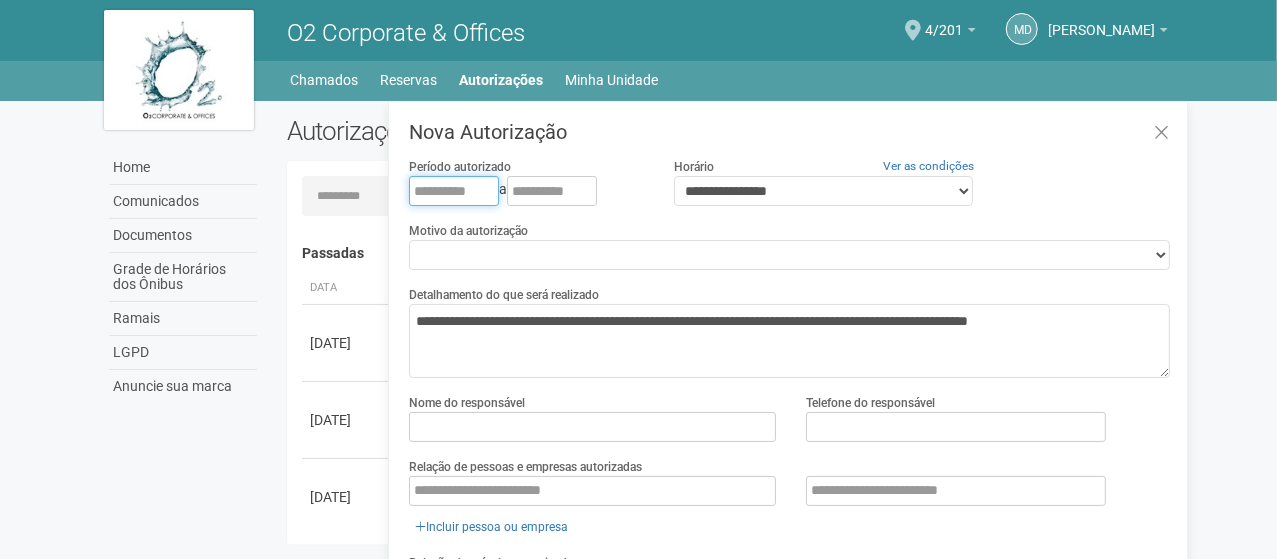 click at bounding box center [454, 191] 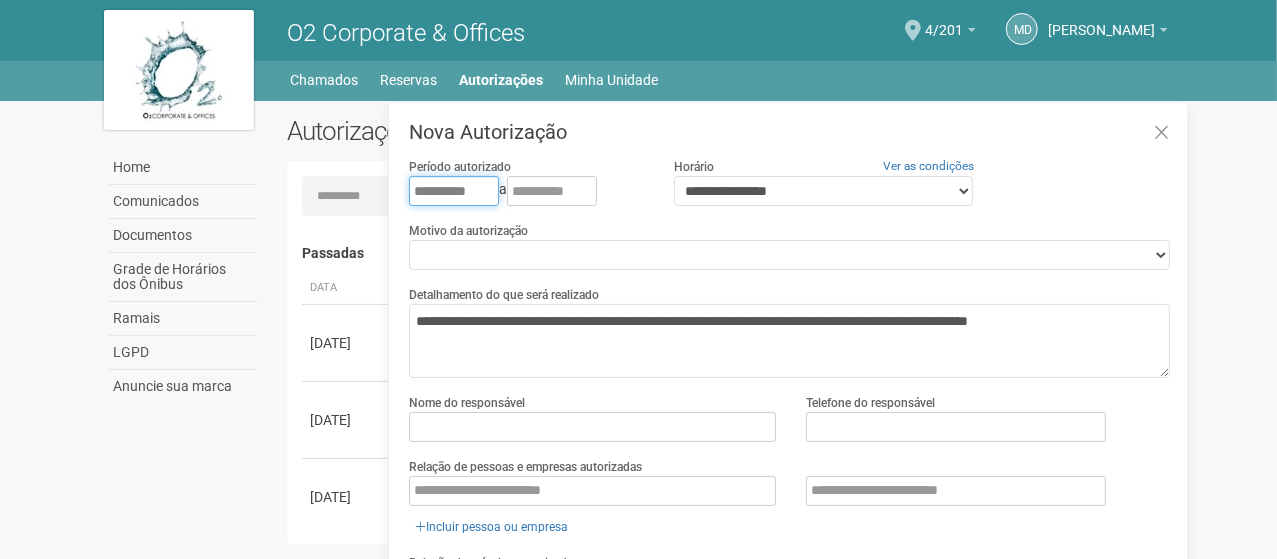 type on "**********" 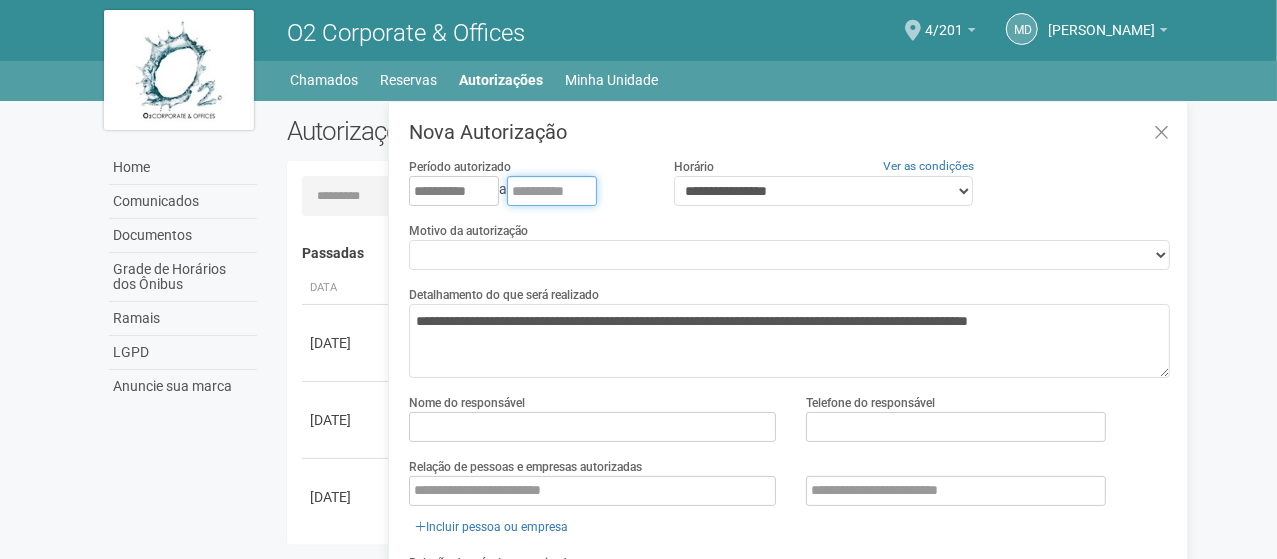 click at bounding box center (552, 191) 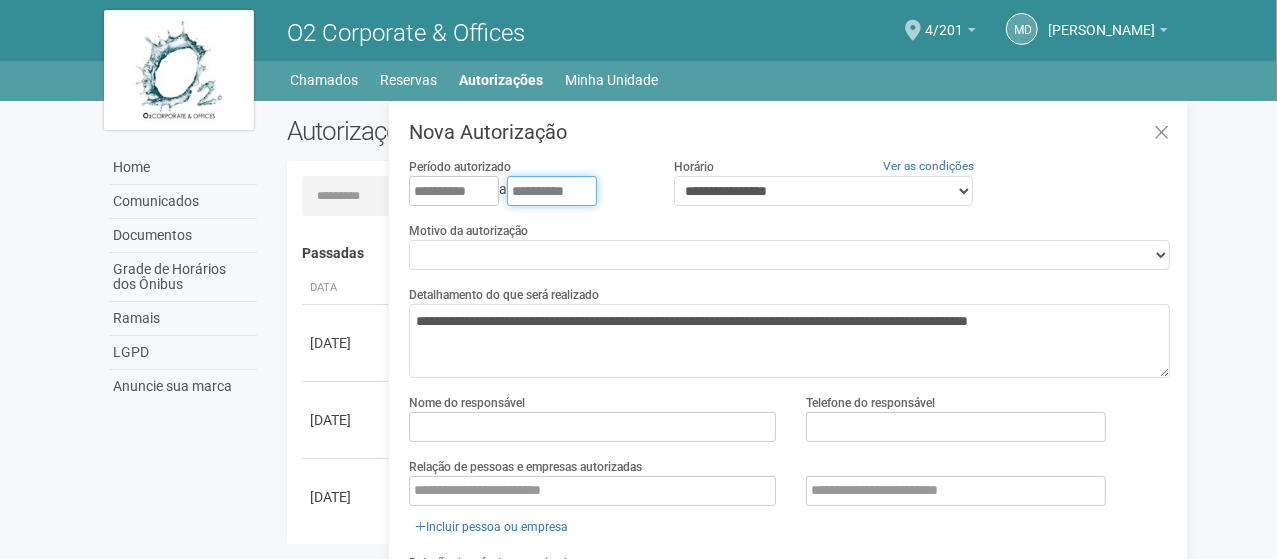 type on "**********" 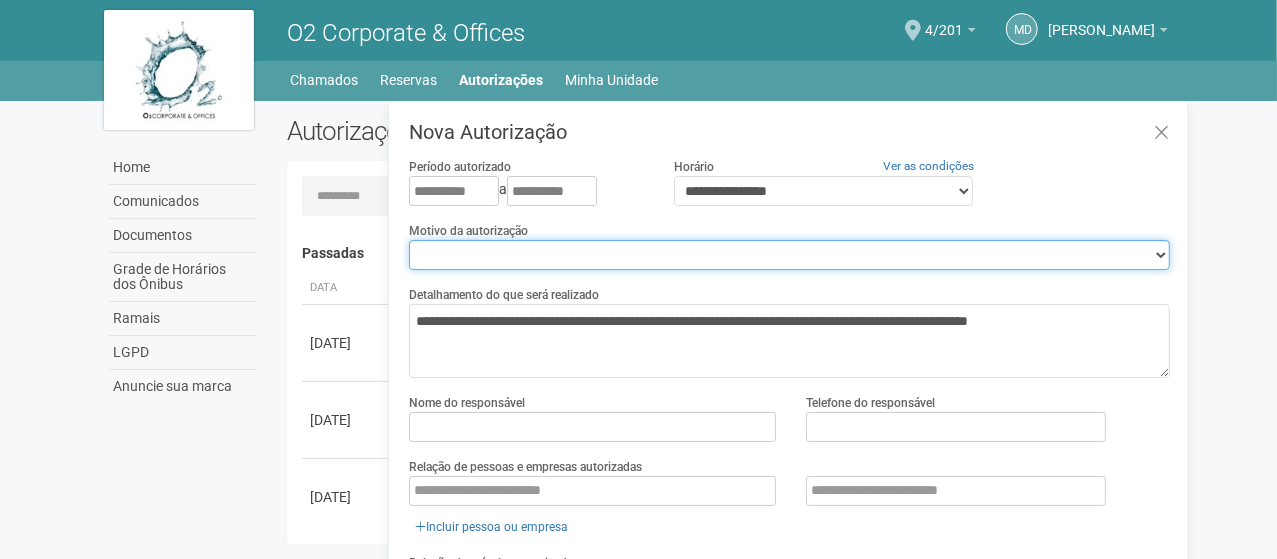 click on "**********" at bounding box center [789, 255] 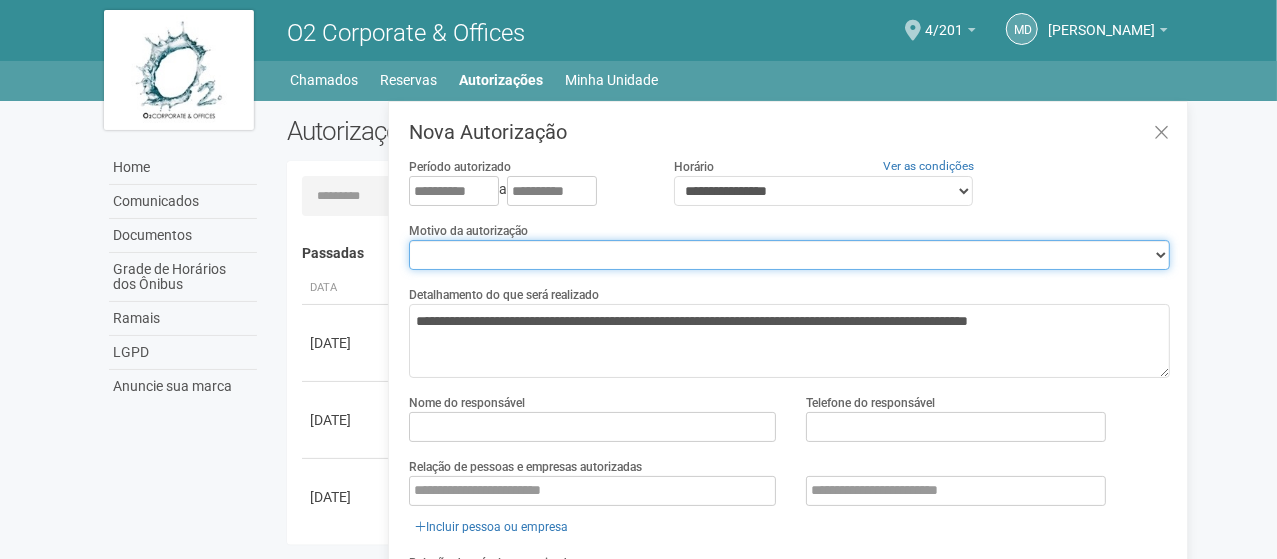select on "******" 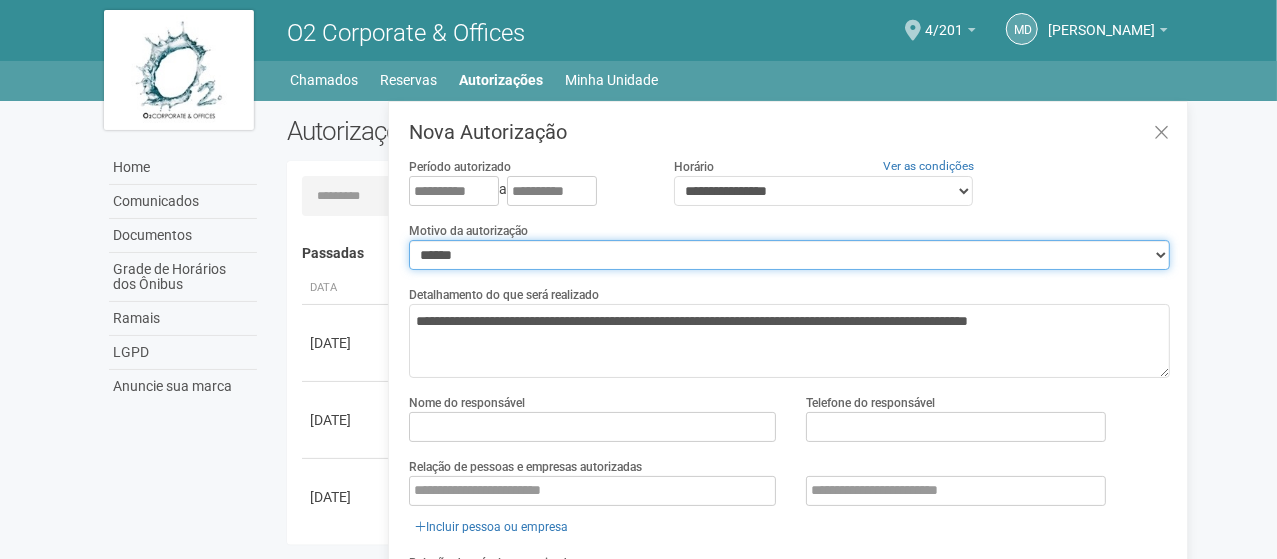 click on "**********" at bounding box center [789, 255] 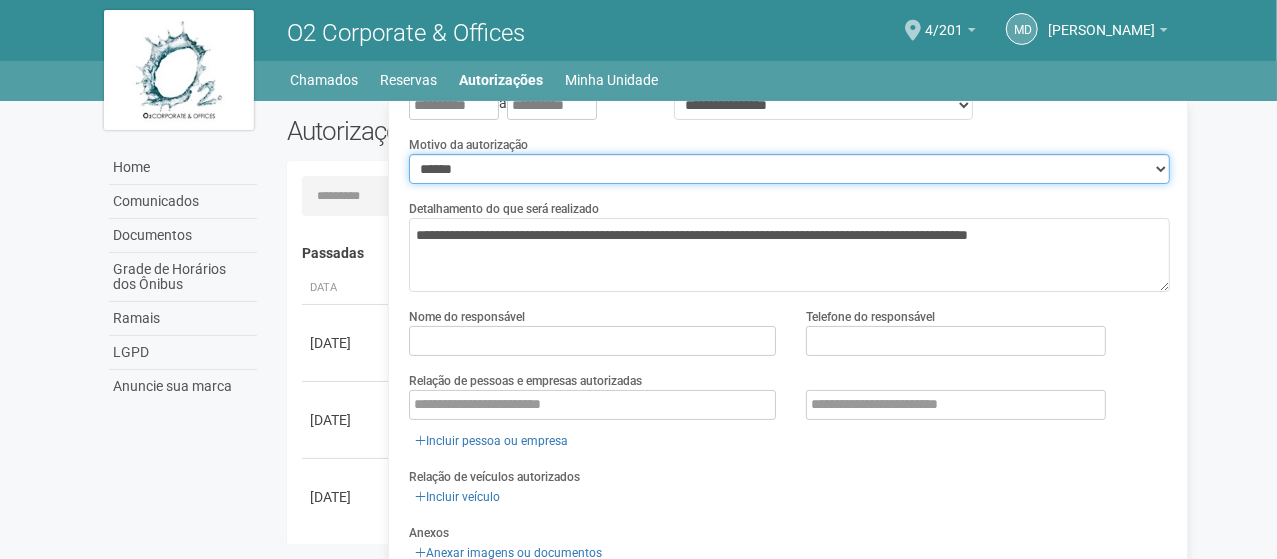 scroll, scrollTop: 200, scrollLeft: 0, axis: vertical 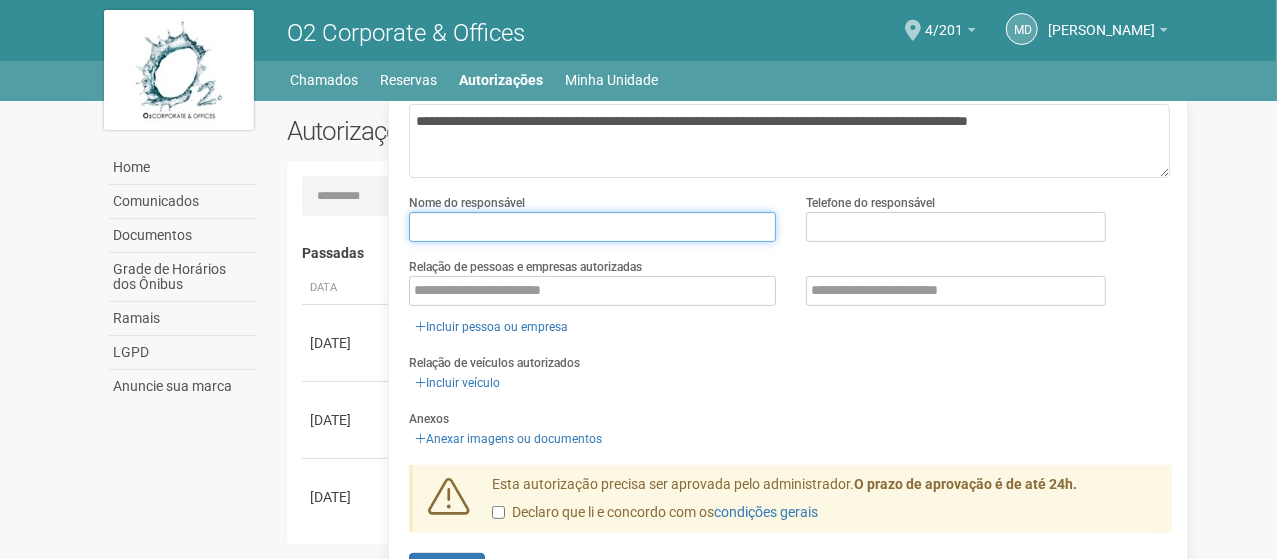 click at bounding box center (592, 227) 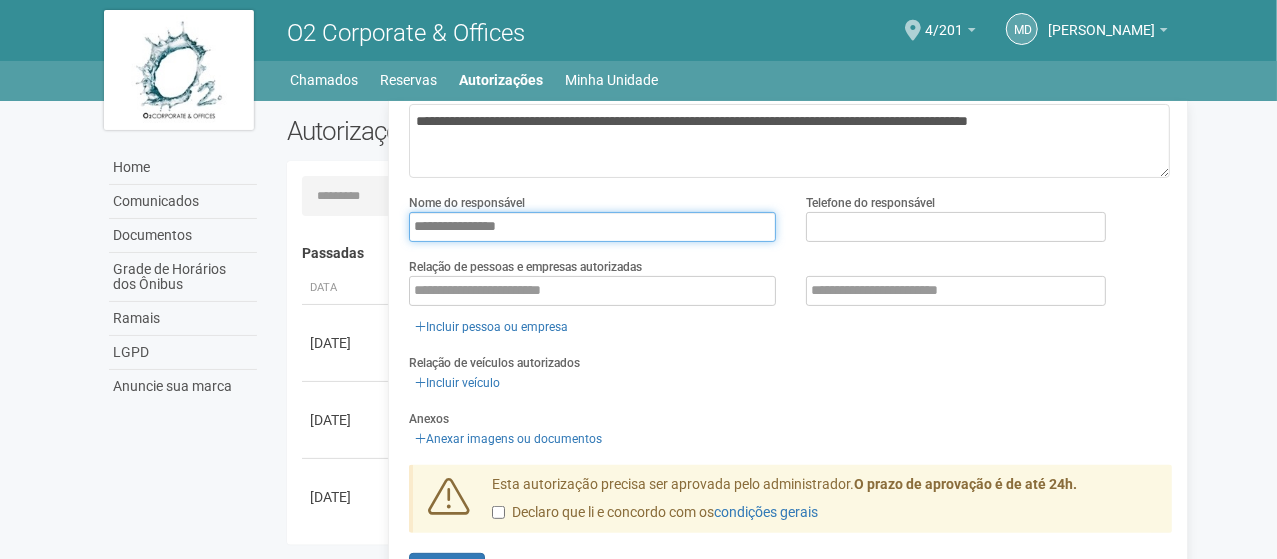 type on "**********" 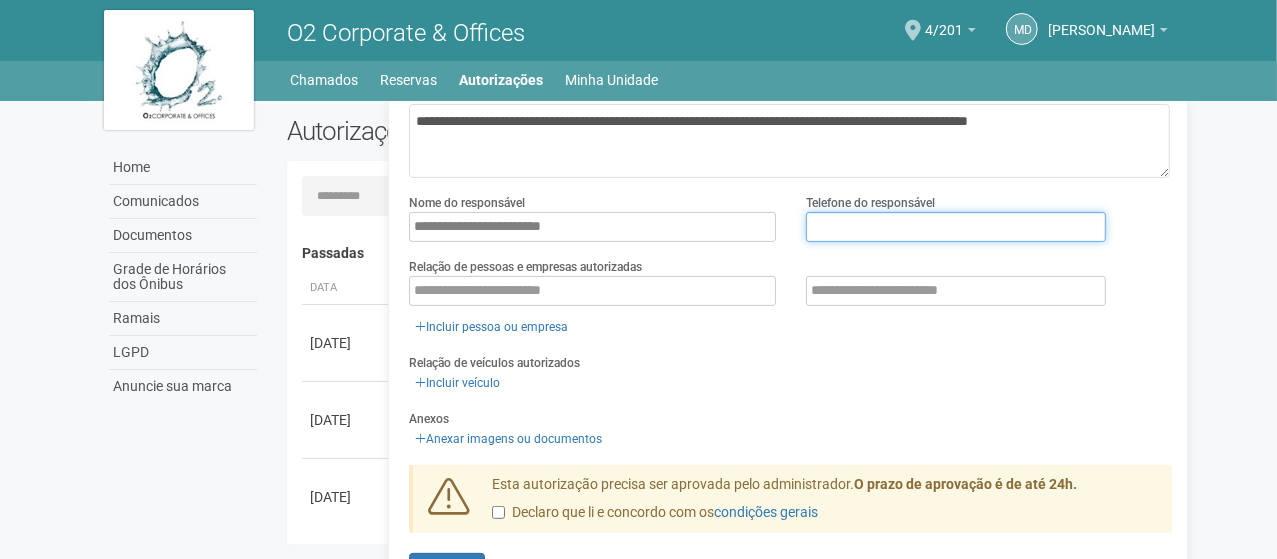click at bounding box center (956, 227) 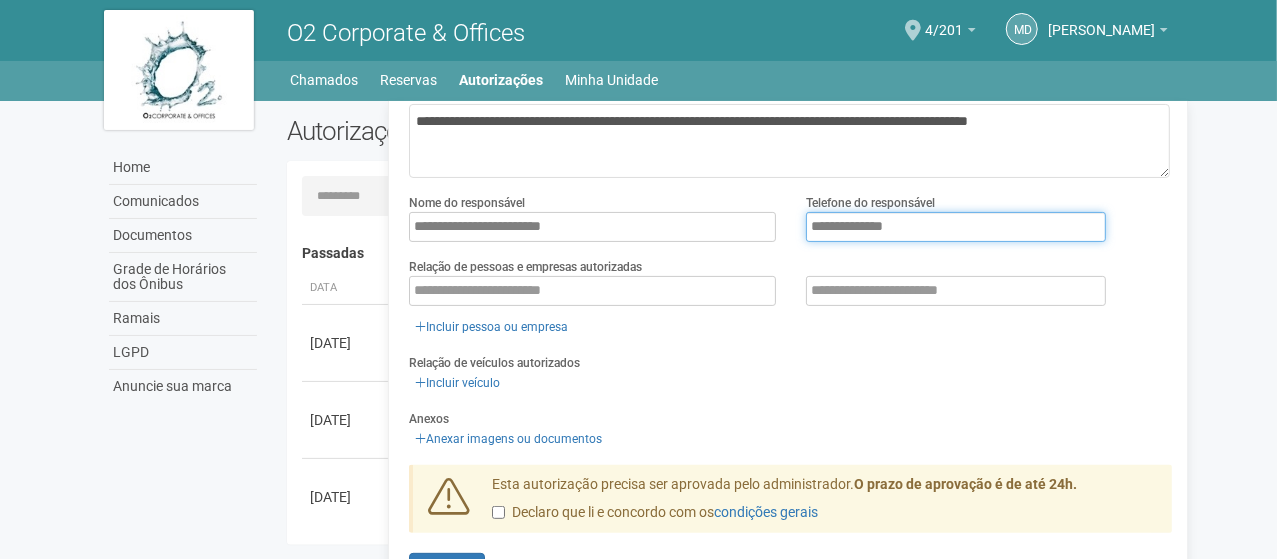 type on "**********" 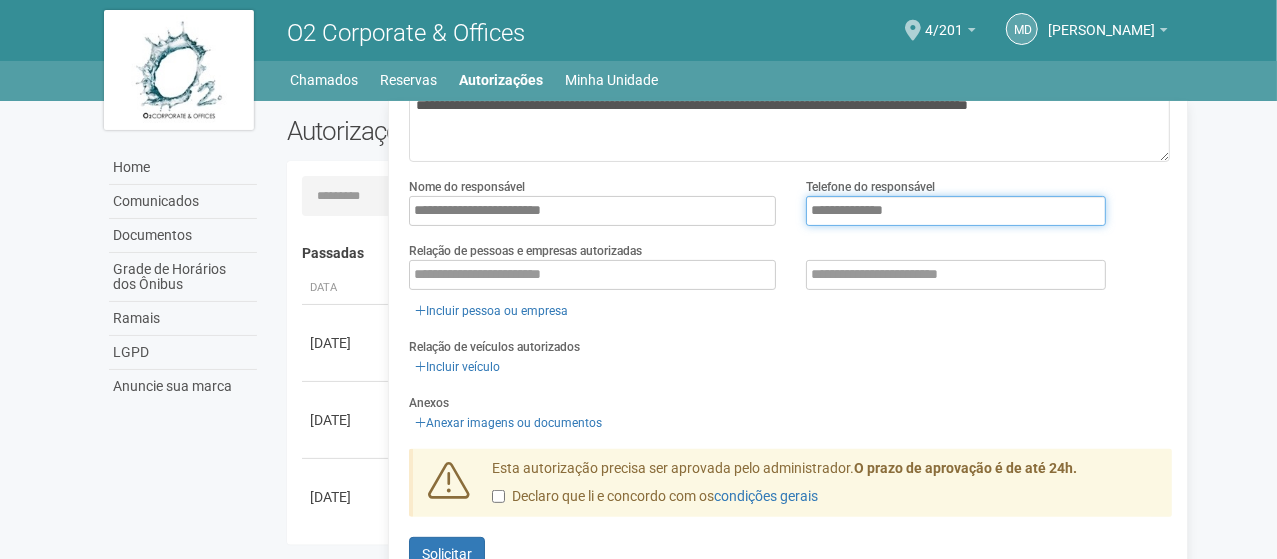 scroll, scrollTop: 229, scrollLeft: 0, axis: vertical 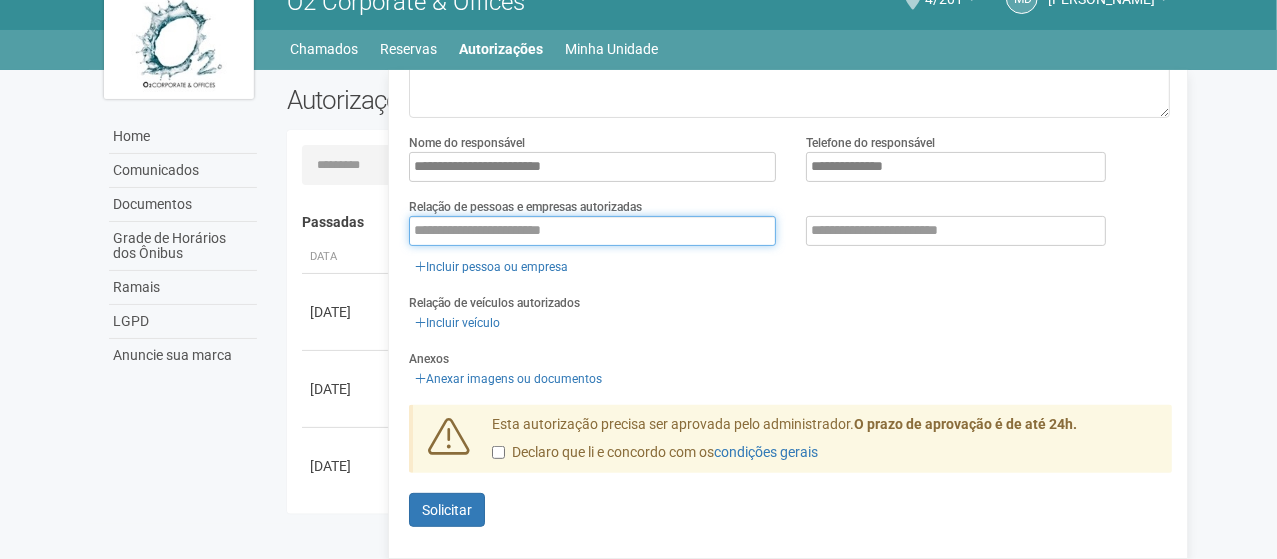 click at bounding box center (592, 231) 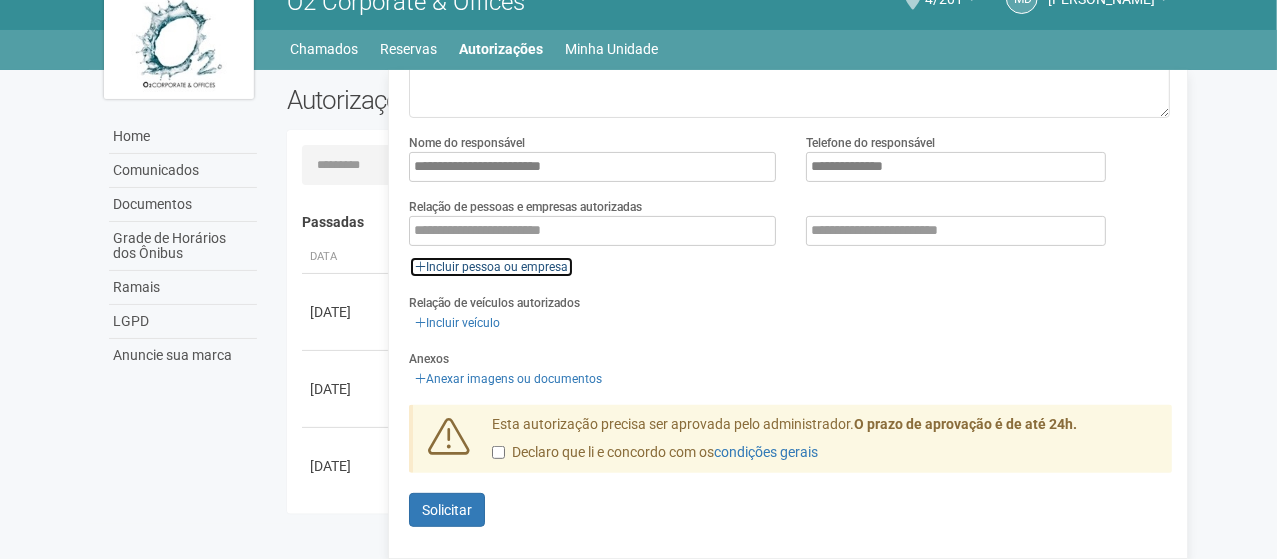 click on "Incluir pessoa ou empresa" at bounding box center [491, 267] 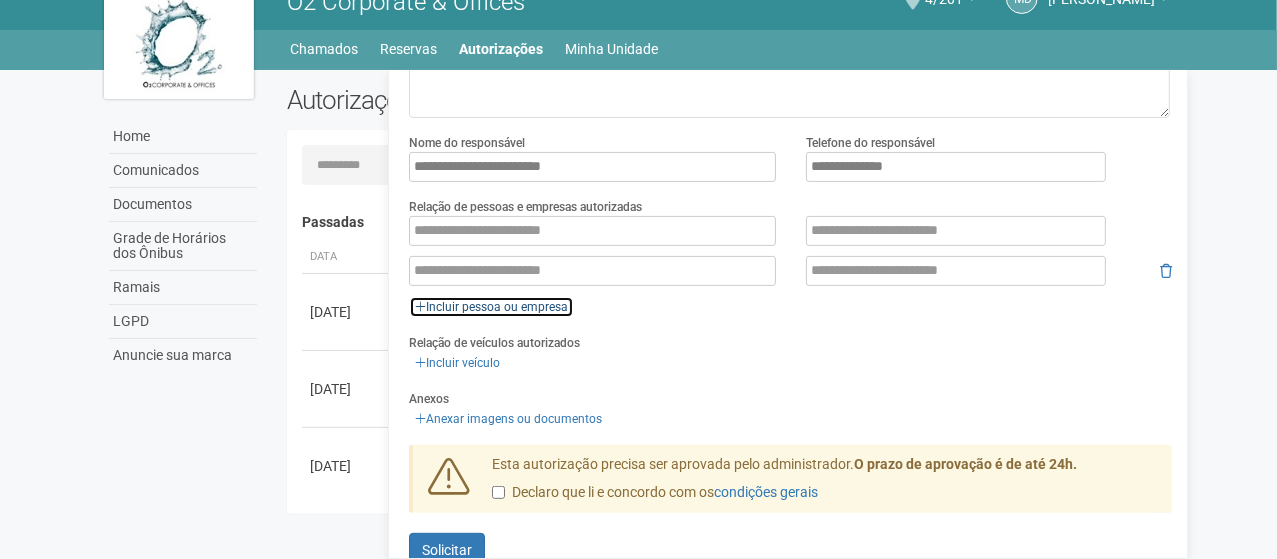 click on "Incluir pessoa ou empresa" at bounding box center [491, 307] 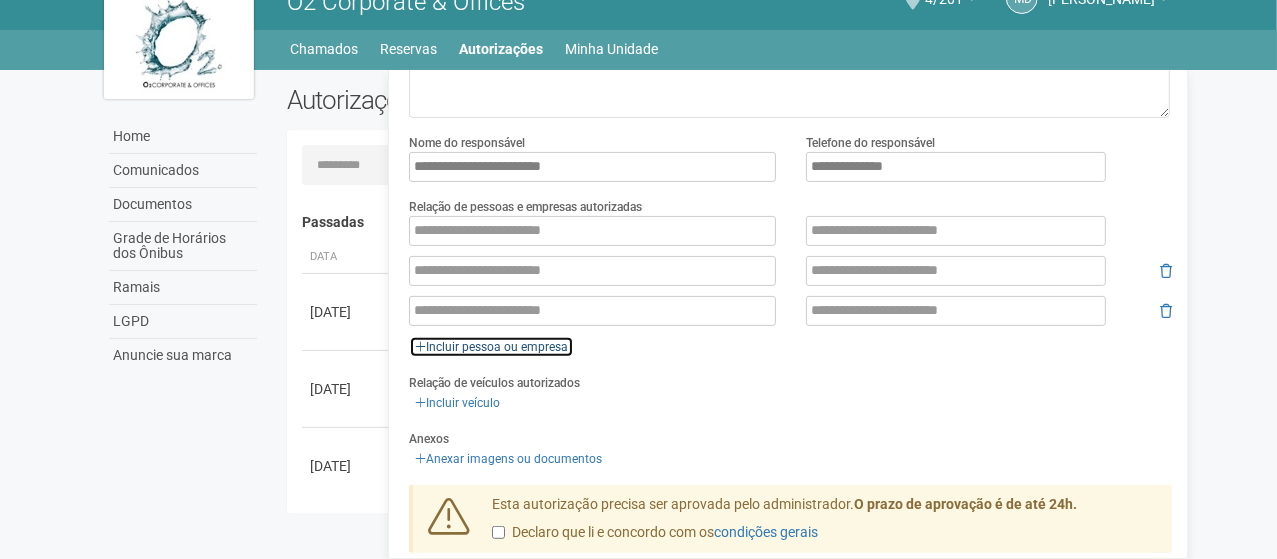 click on "Incluir pessoa ou empresa" at bounding box center (491, 347) 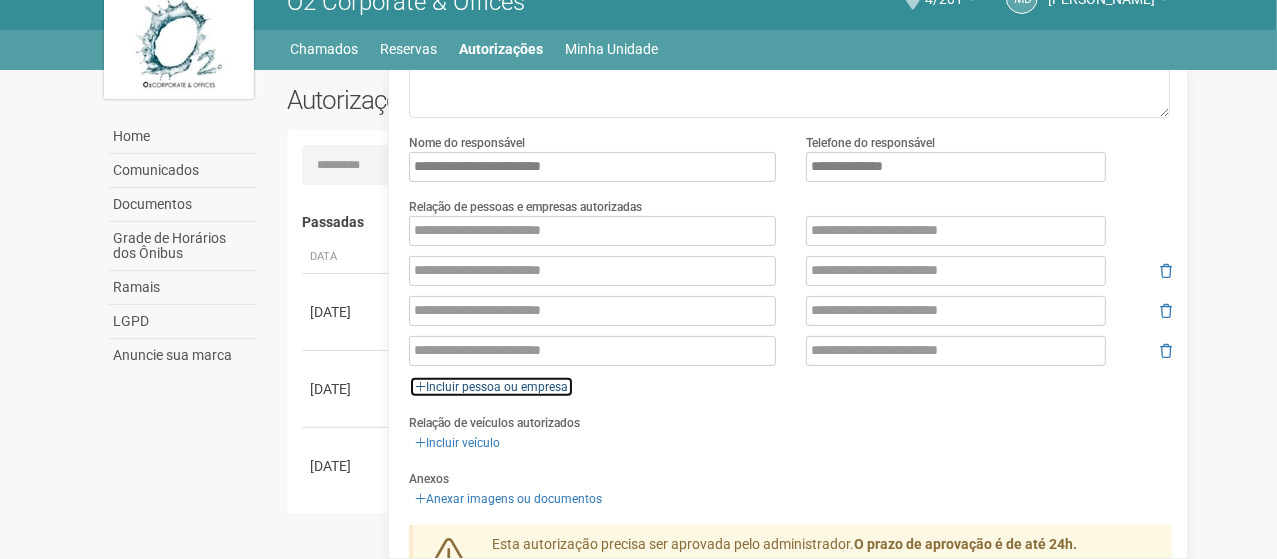 click on "Incluir pessoa ou empresa" at bounding box center [491, 387] 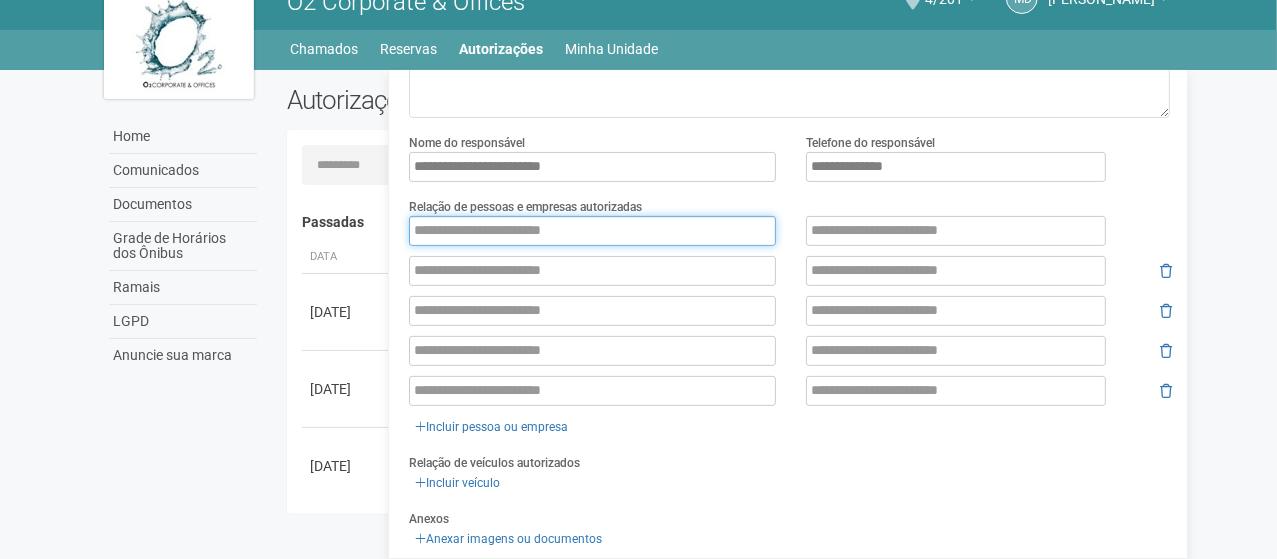 click at bounding box center (592, 231) 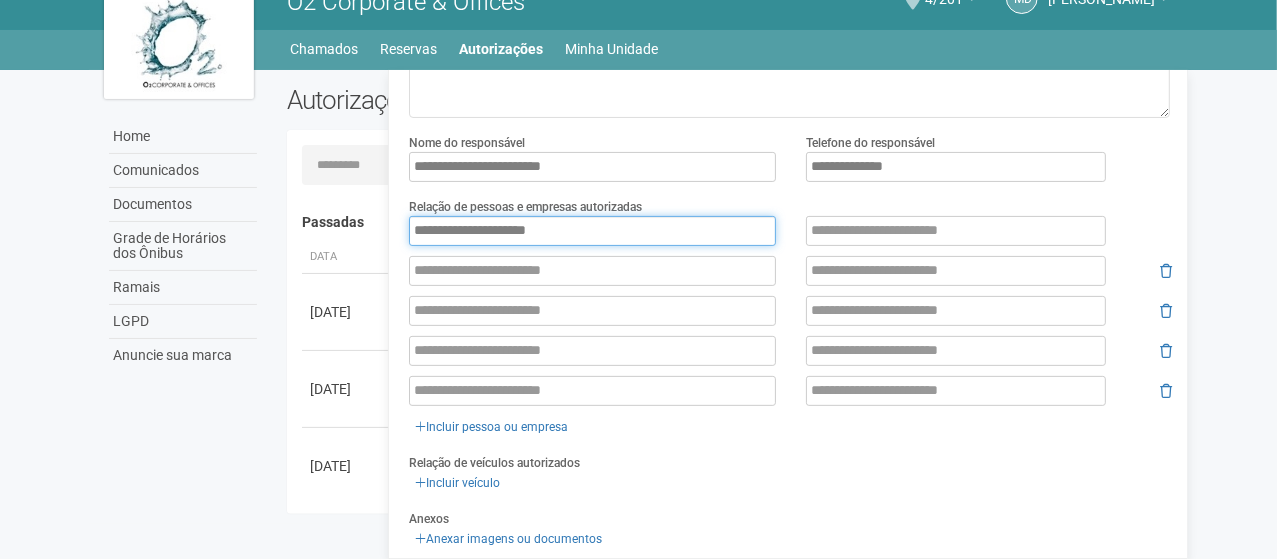 type on "**********" 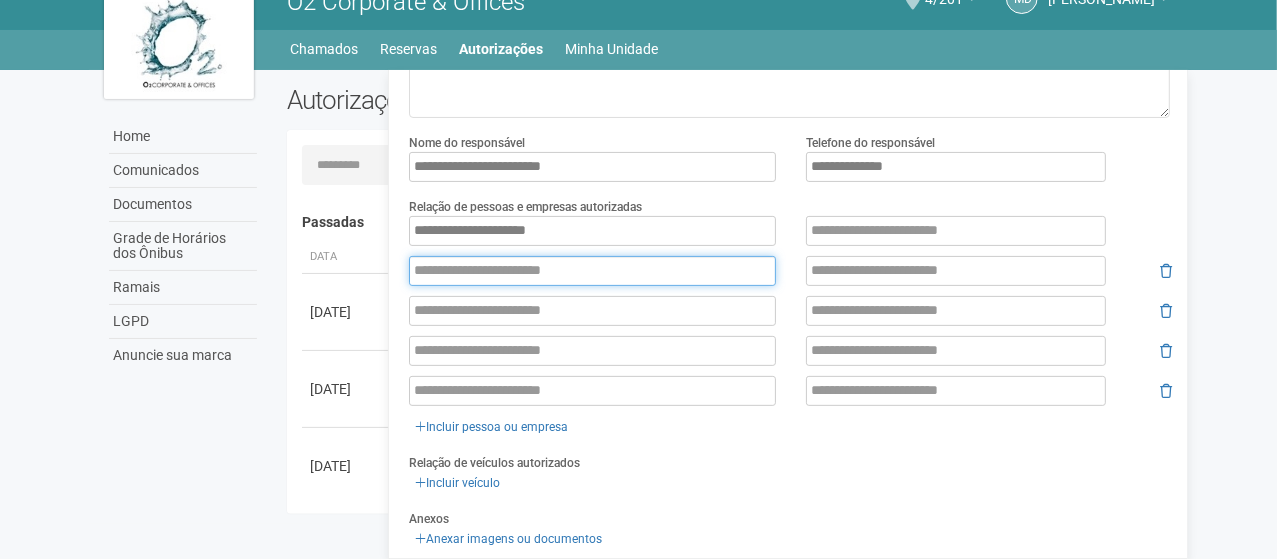 click at bounding box center [592, 271] 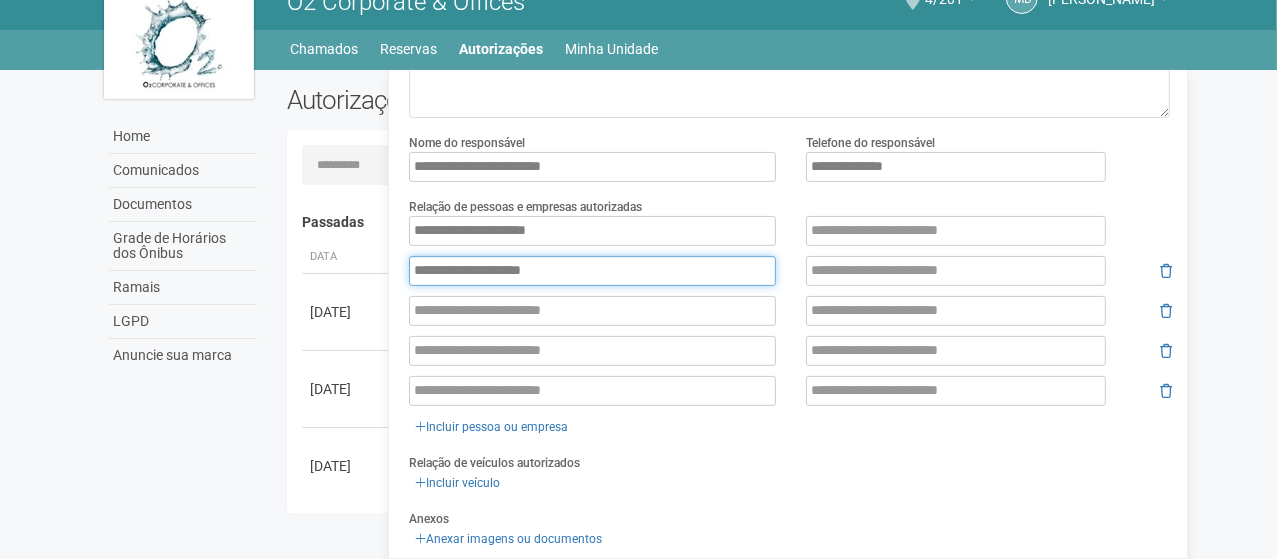 type on "**********" 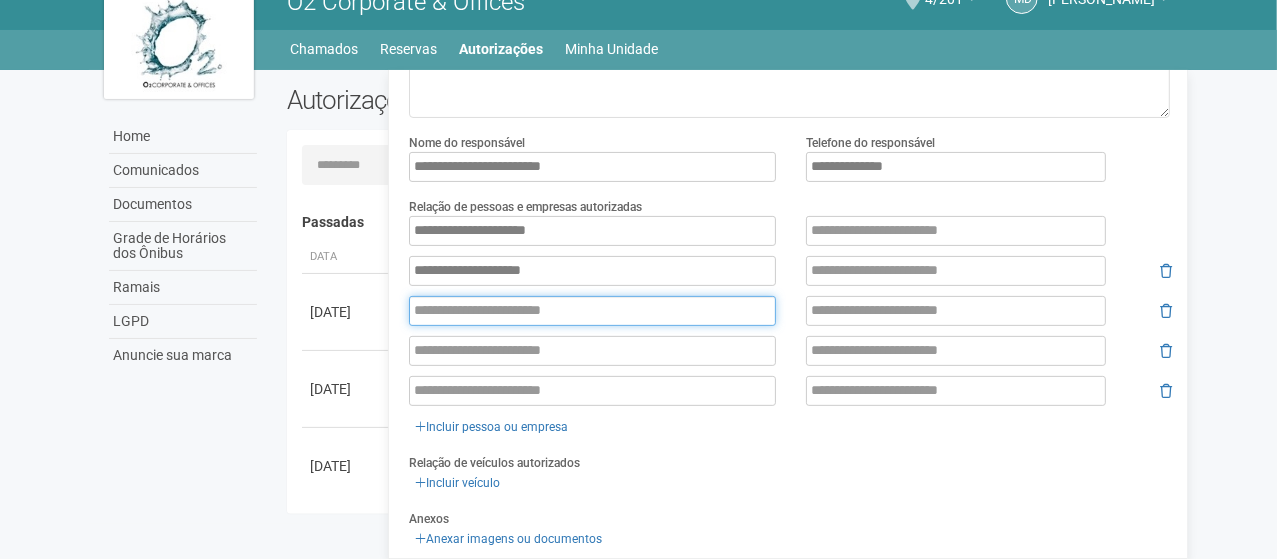 click at bounding box center [592, 311] 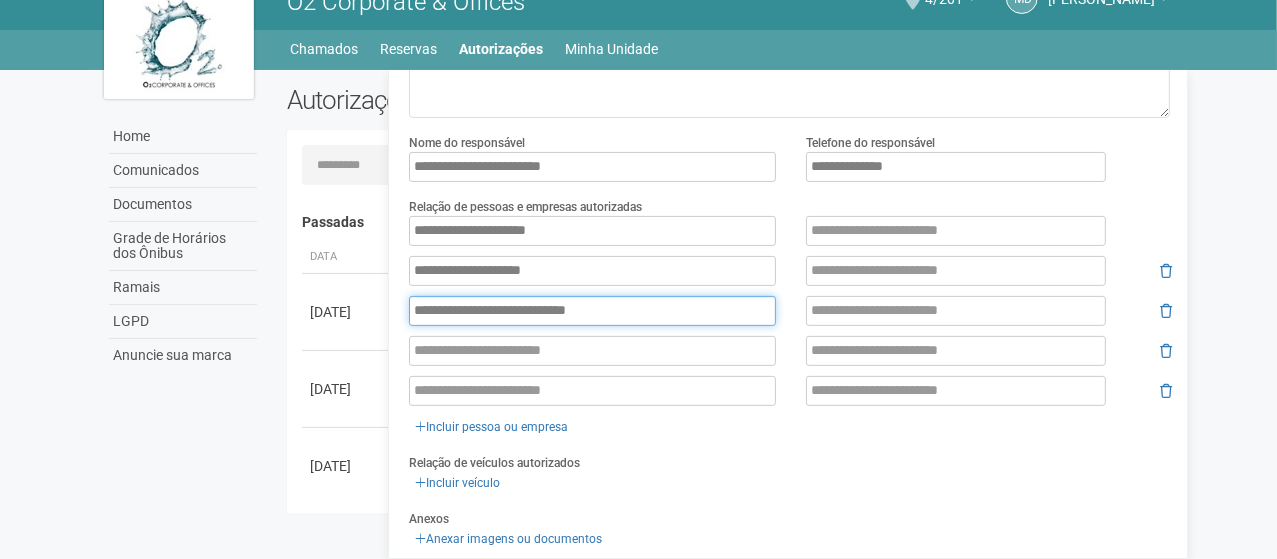 type on "**********" 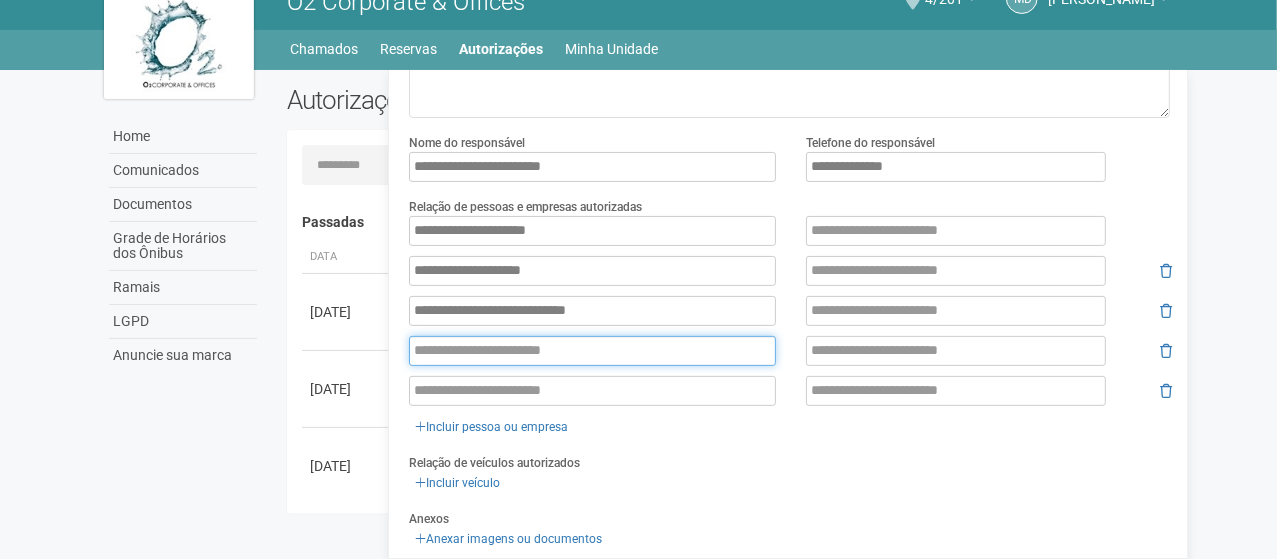 click at bounding box center (592, 351) 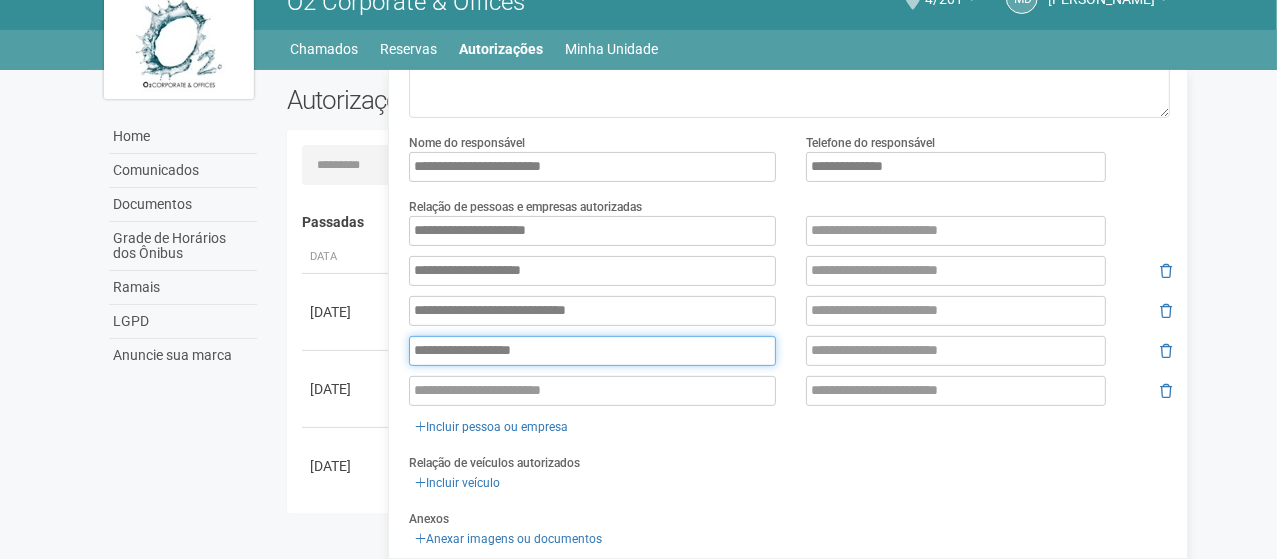 type on "**********" 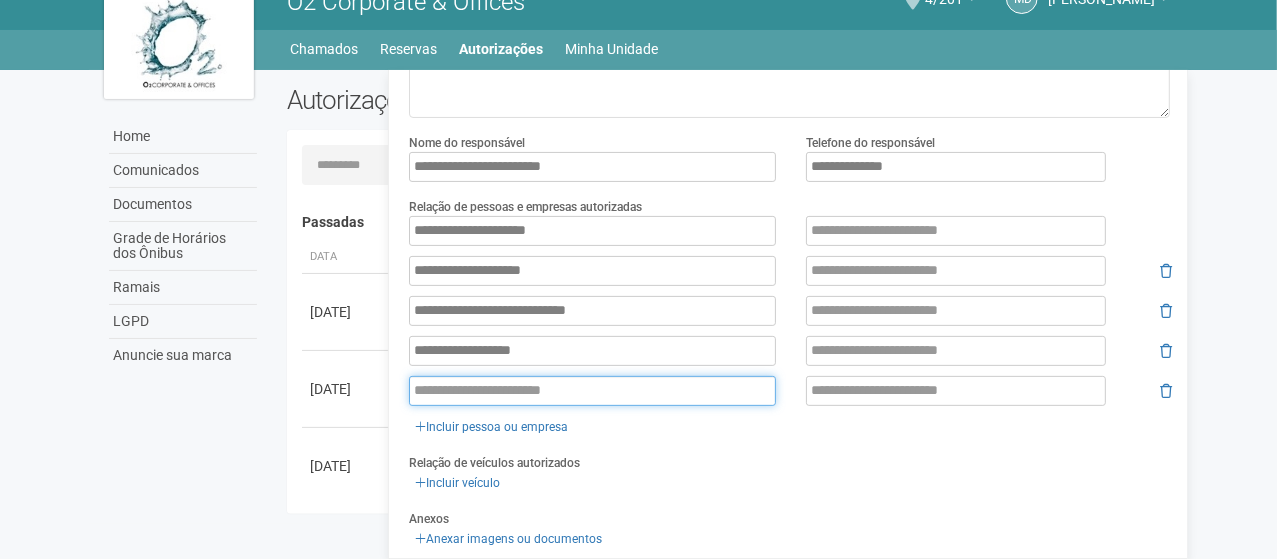 click at bounding box center (592, 391) 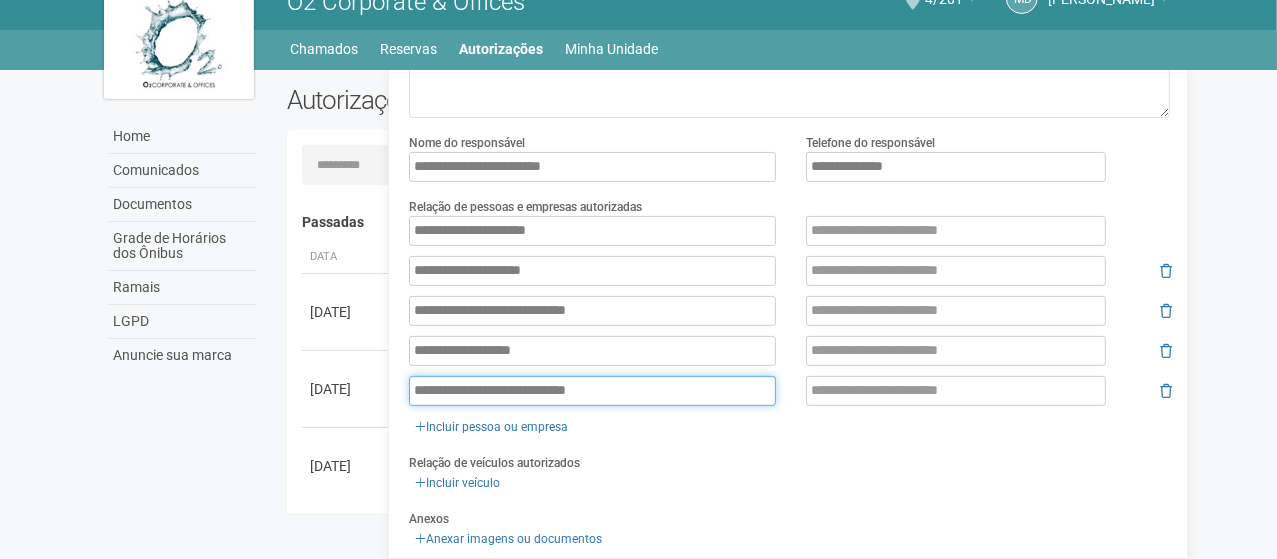 type on "**********" 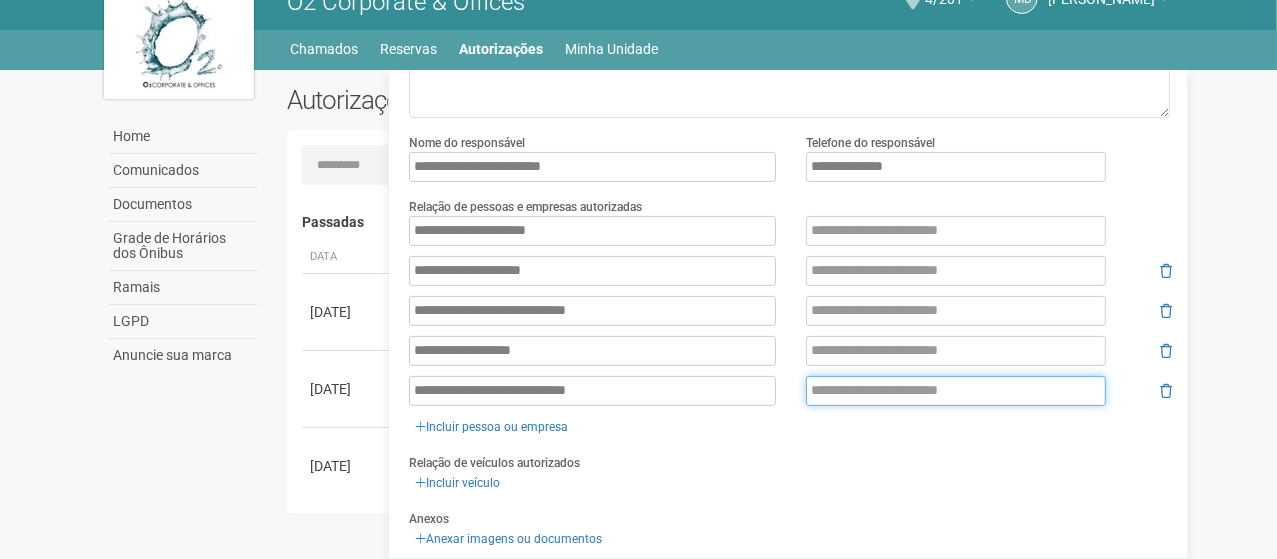 click at bounding box center (956, 391) 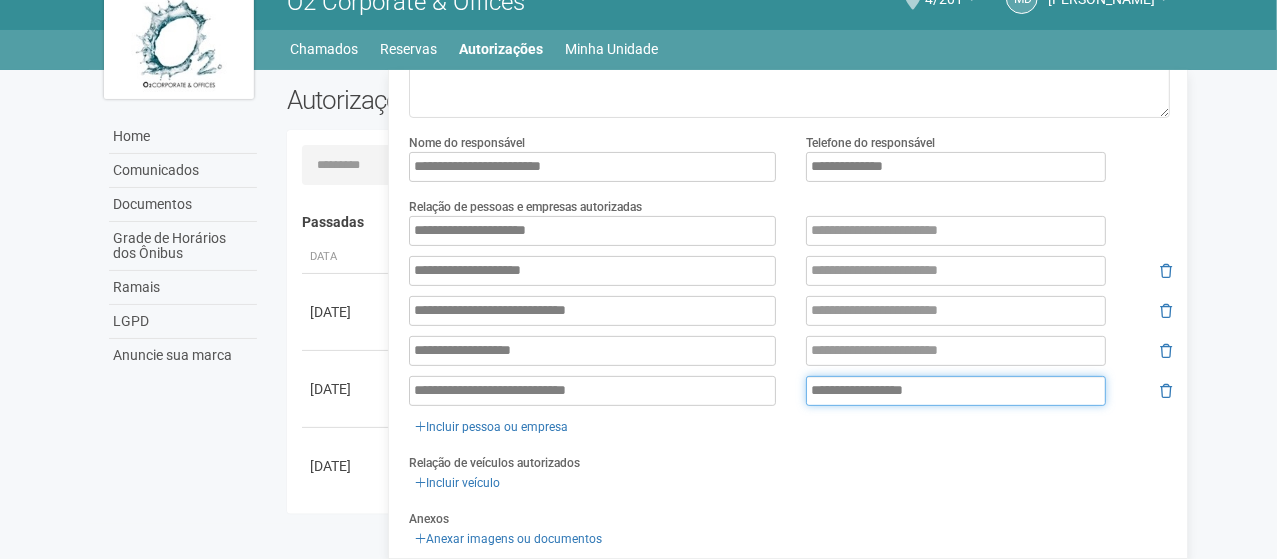 type on "**********" 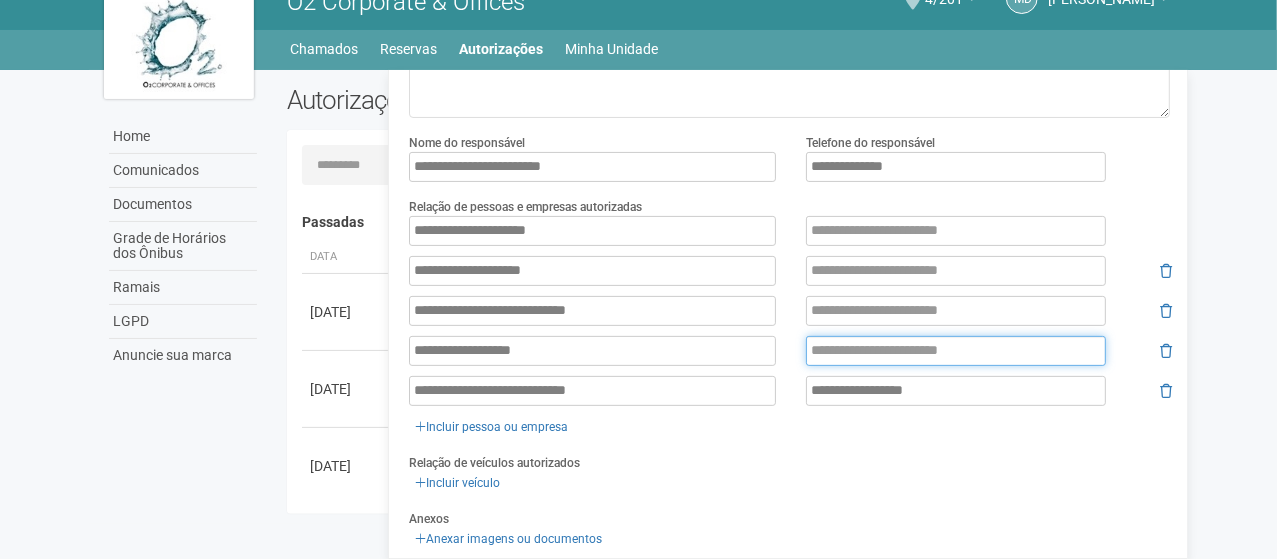 click at bounding box center [956, 351] 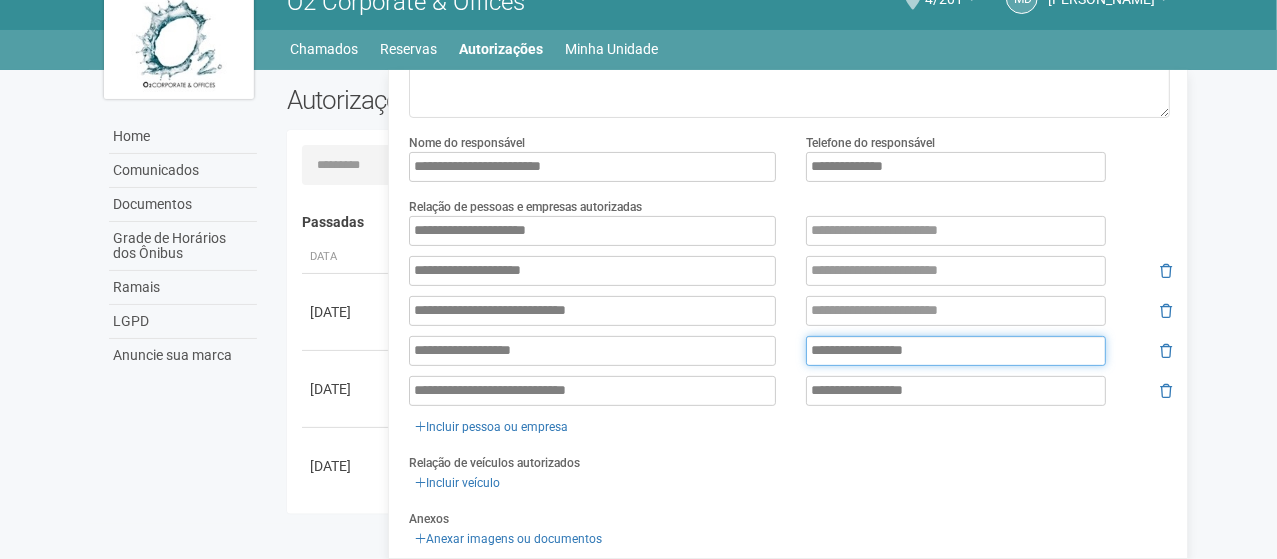 type on "**********" 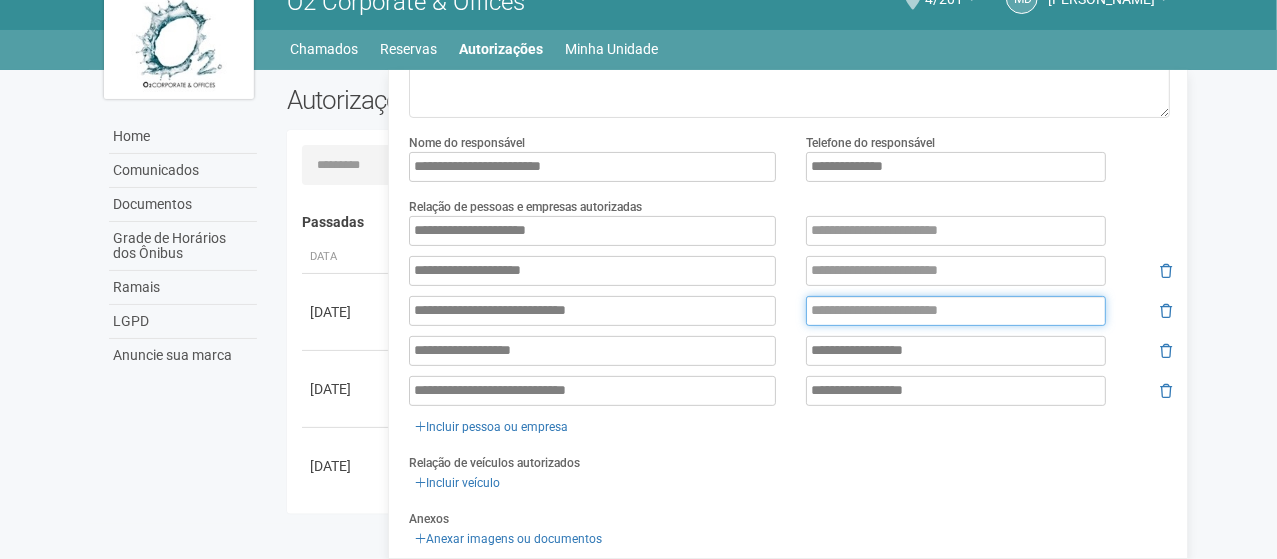 drag, startPoint x: 935, startPoint y: 289, endPoint x: 982, endPoint y: 308, distance: 50.695168 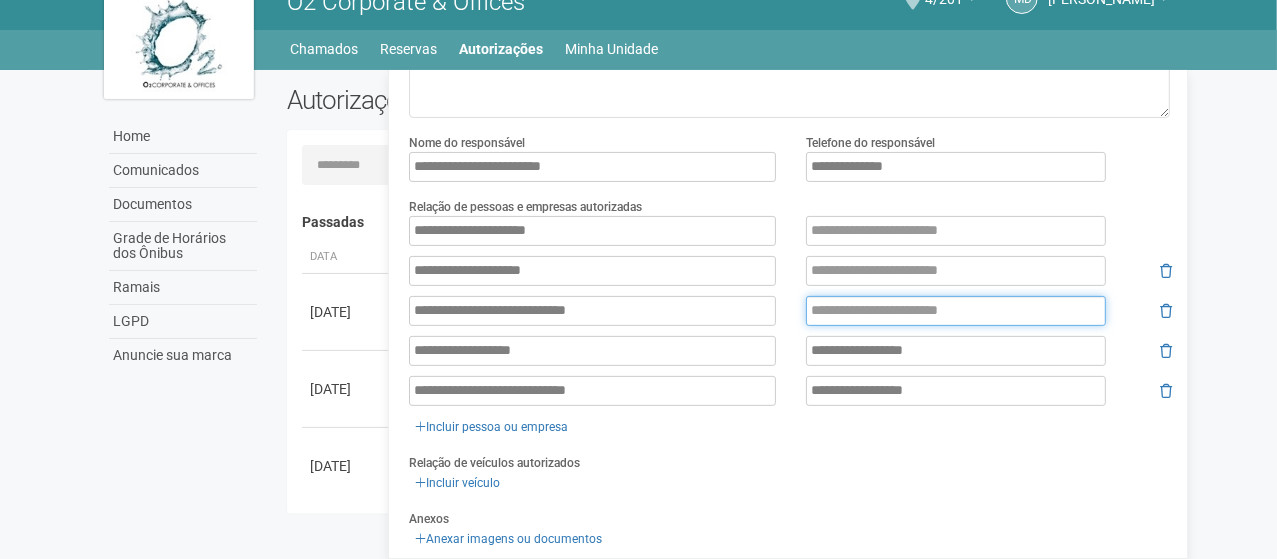 click at bounding box center (956, 311) 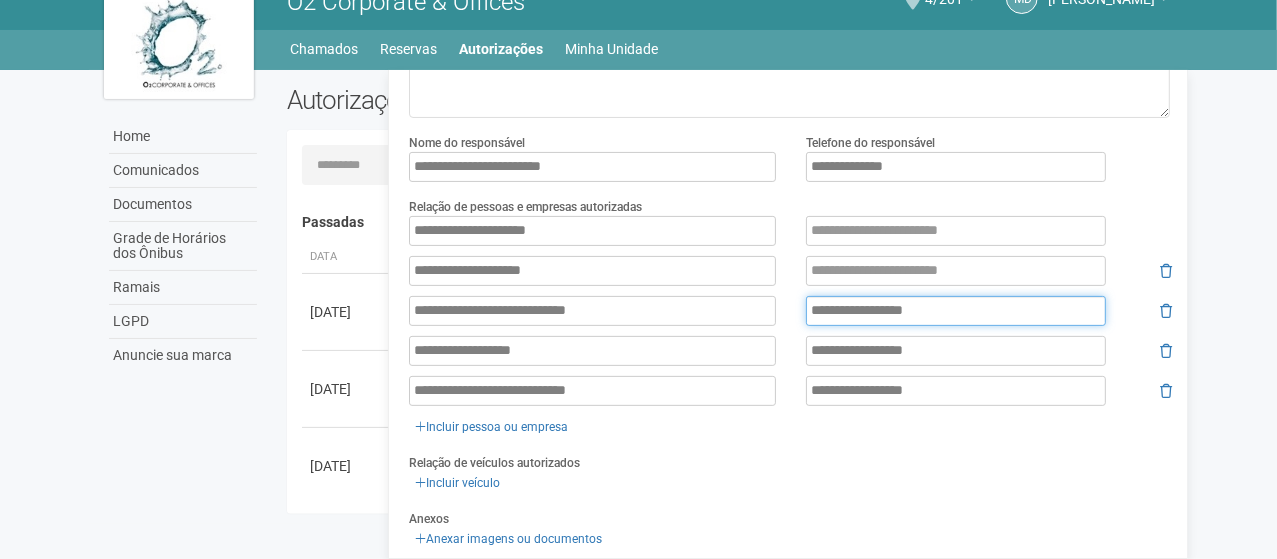 type on "**********" 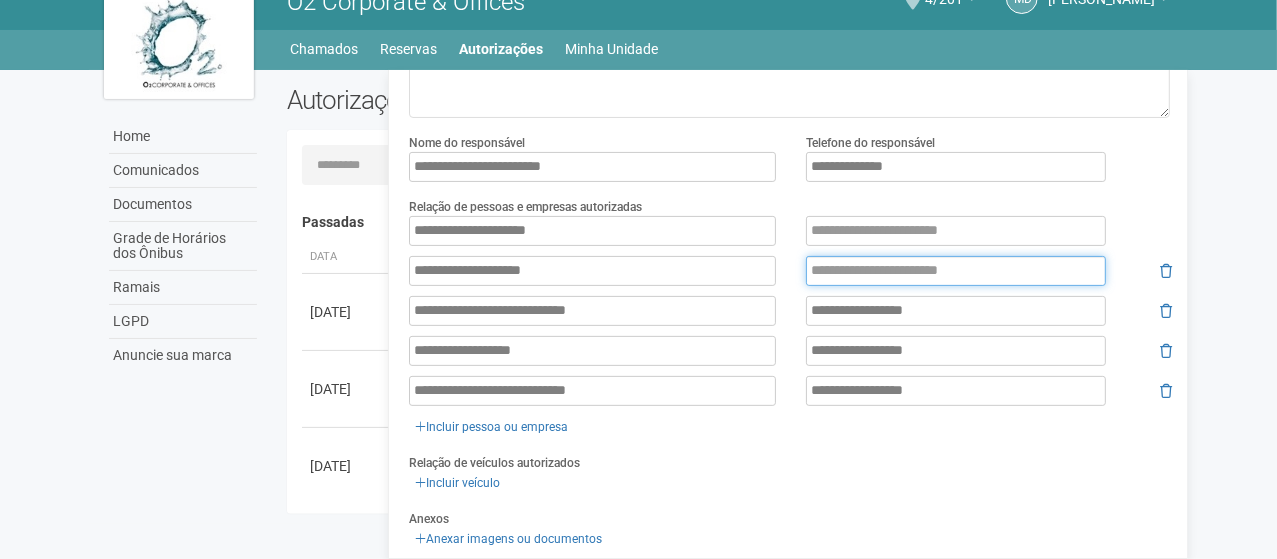 click at bounding box center (956, 271) 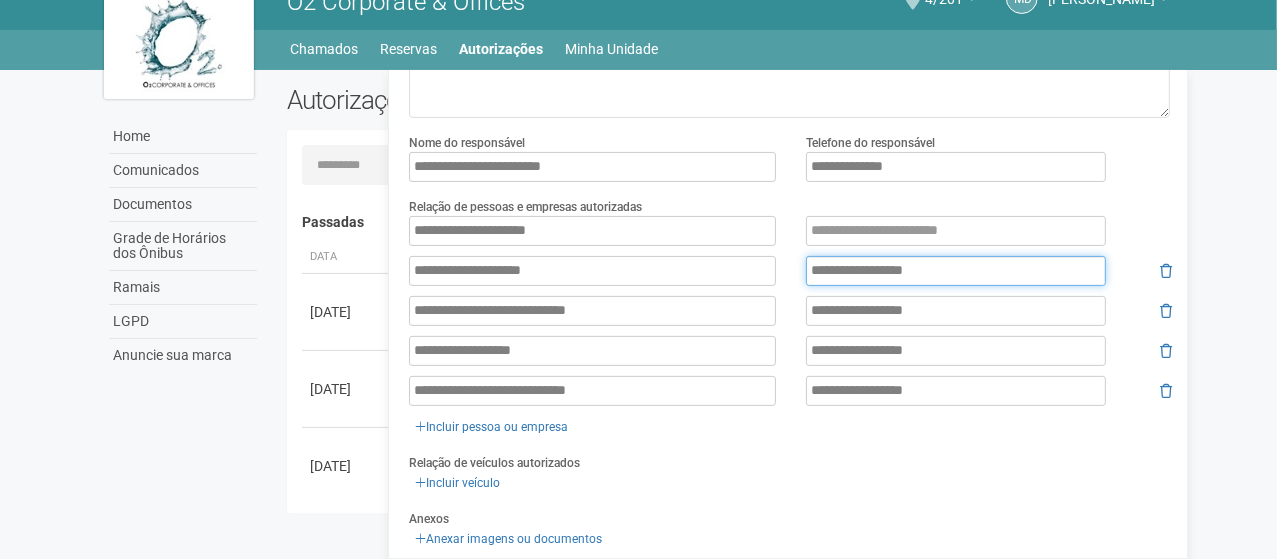 type on "**********" 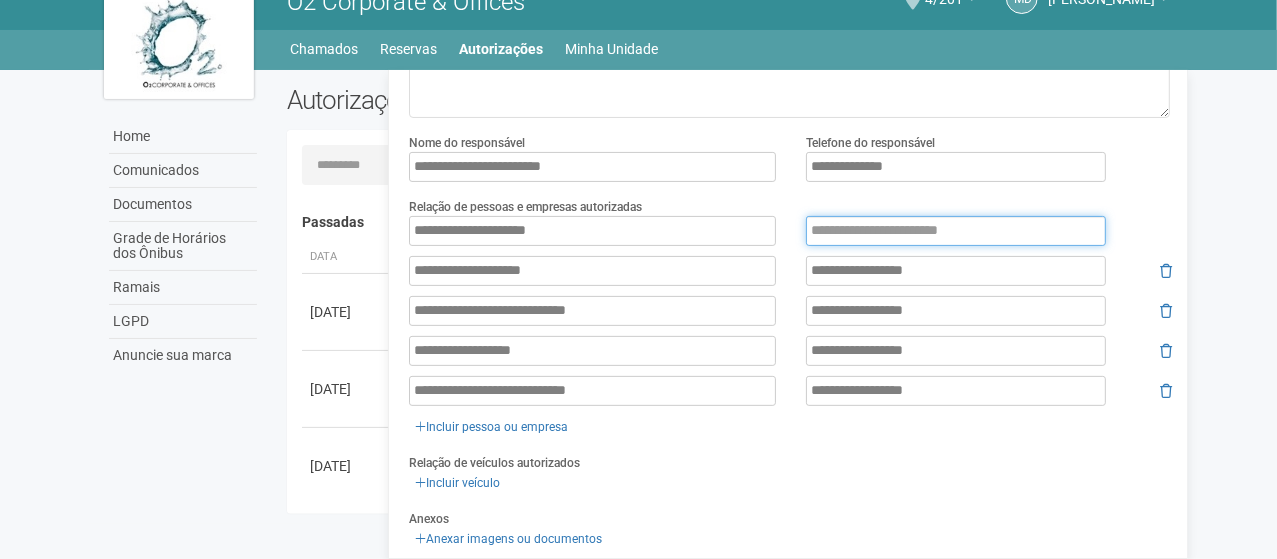 click at bounding box center (956, 231) 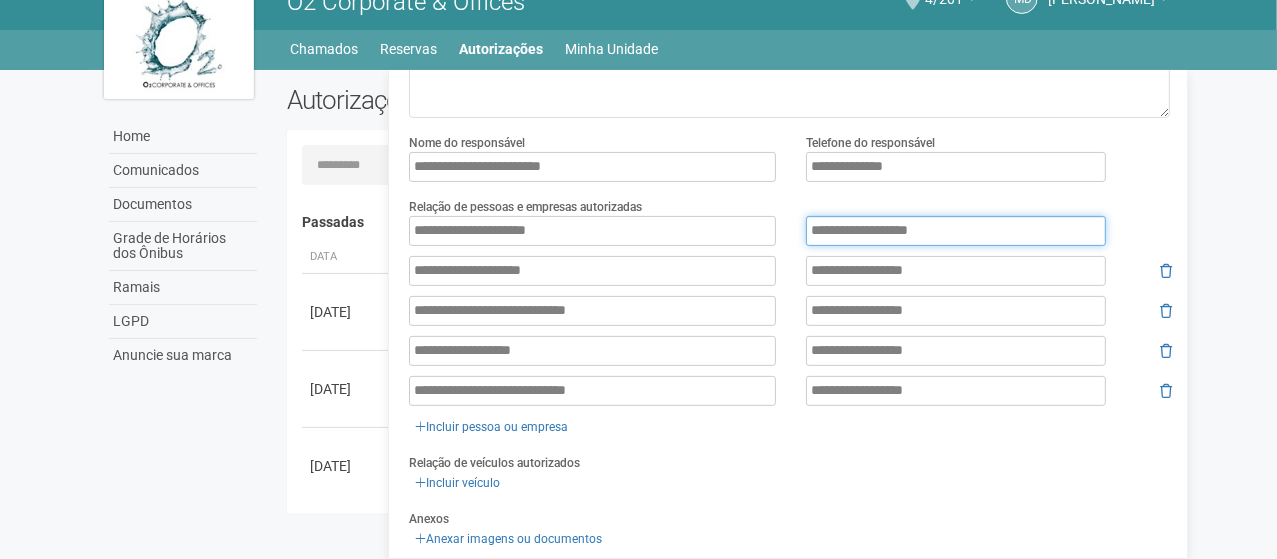 type on "**********" 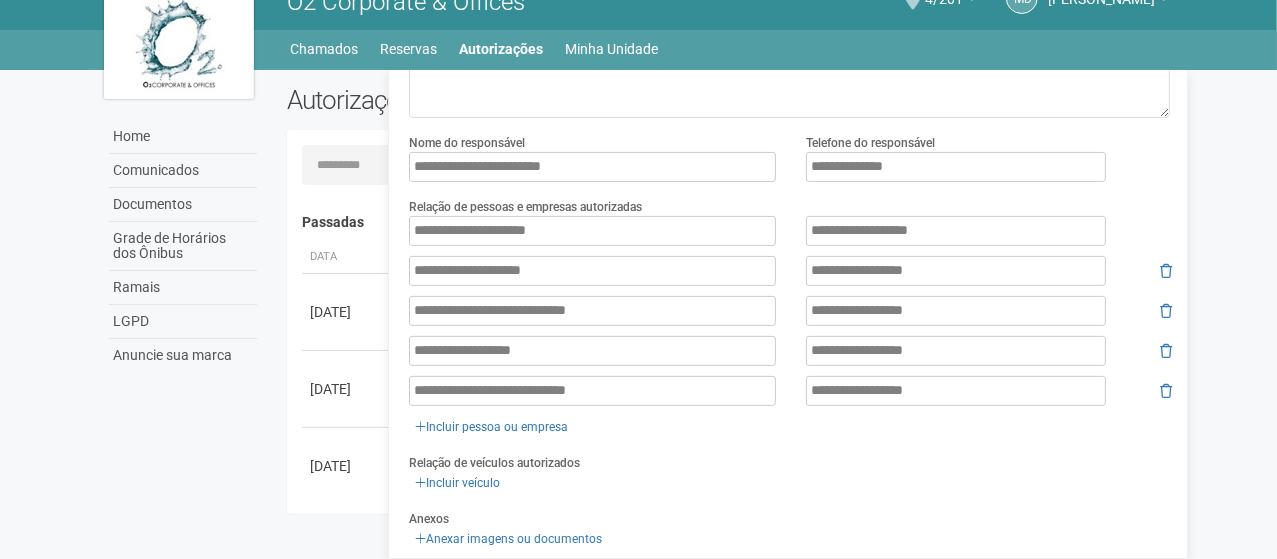 click on "**********" at bounding box center (790, 327) 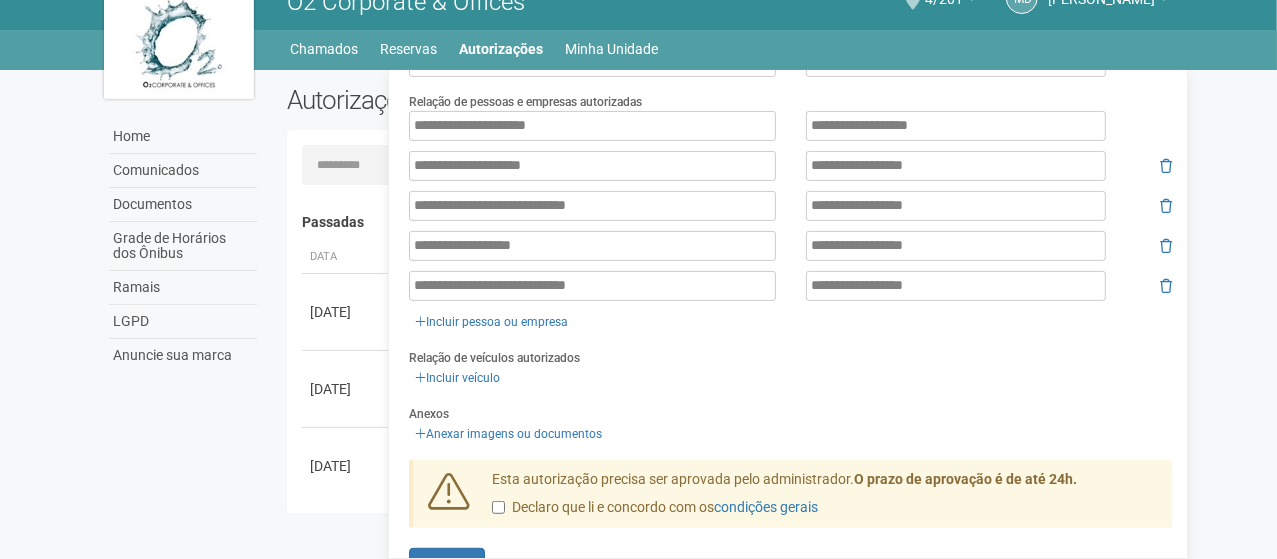 scroll, scrollTop: 389, scrollLeft: 0, axis: vertical 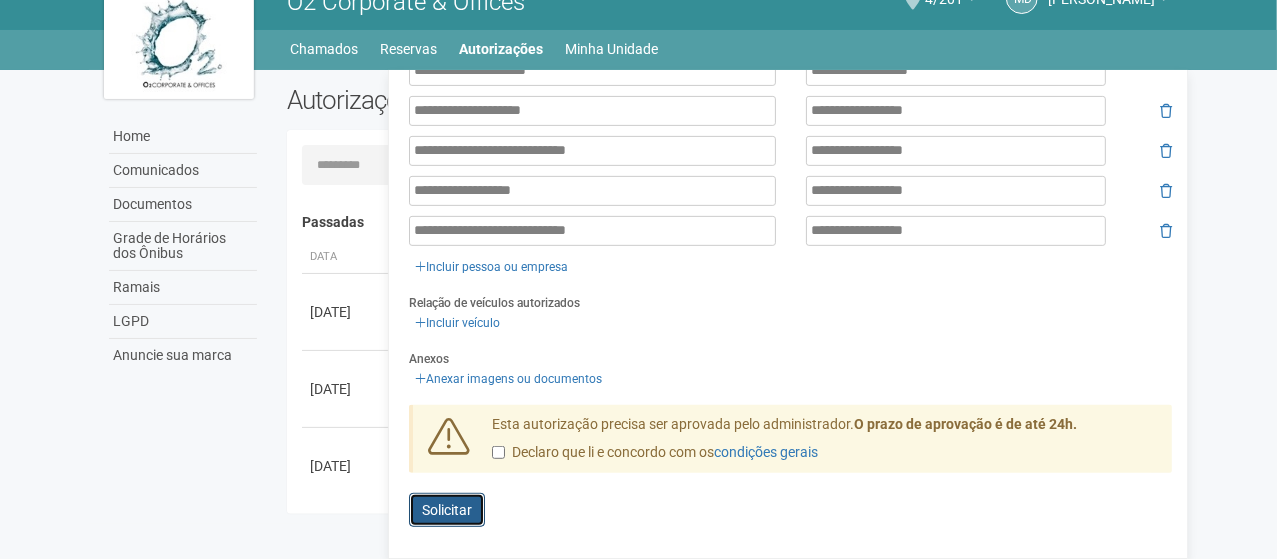 click on "Solicitar" at bounding box center [447, 510] 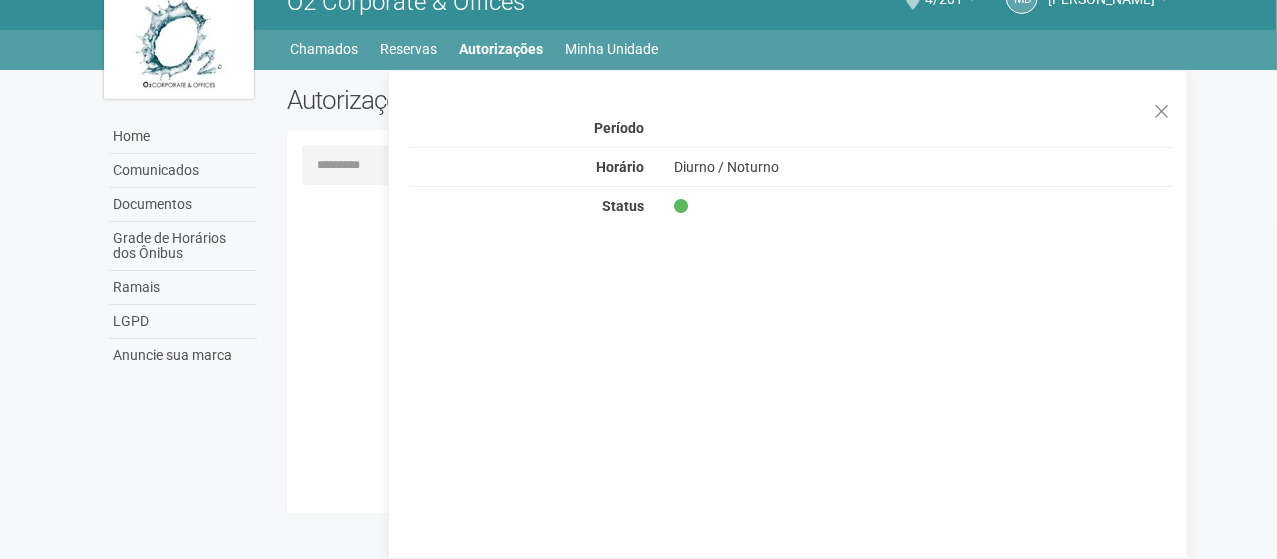 scroll, scrollTop: 0, scrollLeft: 0, axis: both 